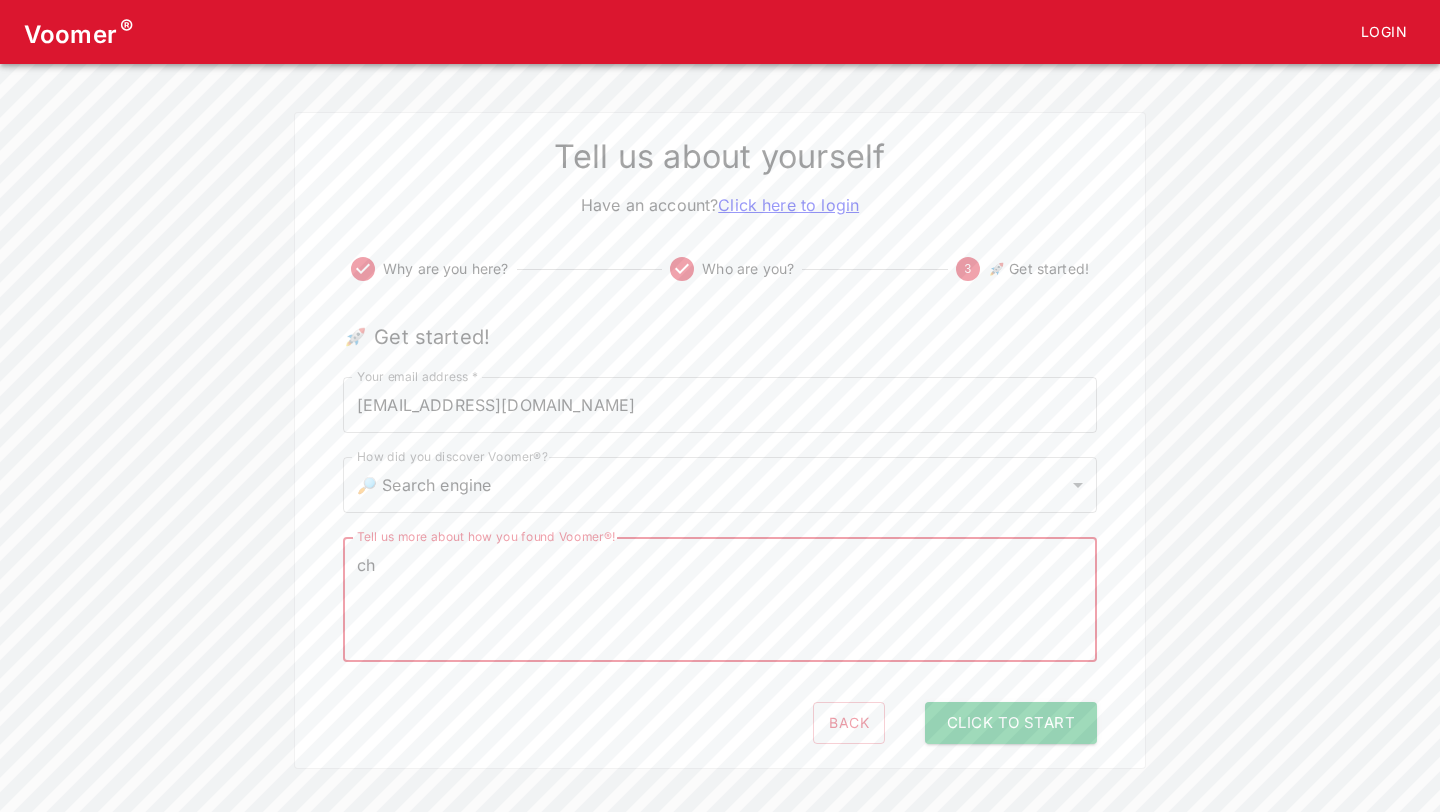 scroll, scrollTop: 0, scrollLeft: 0, axis: both 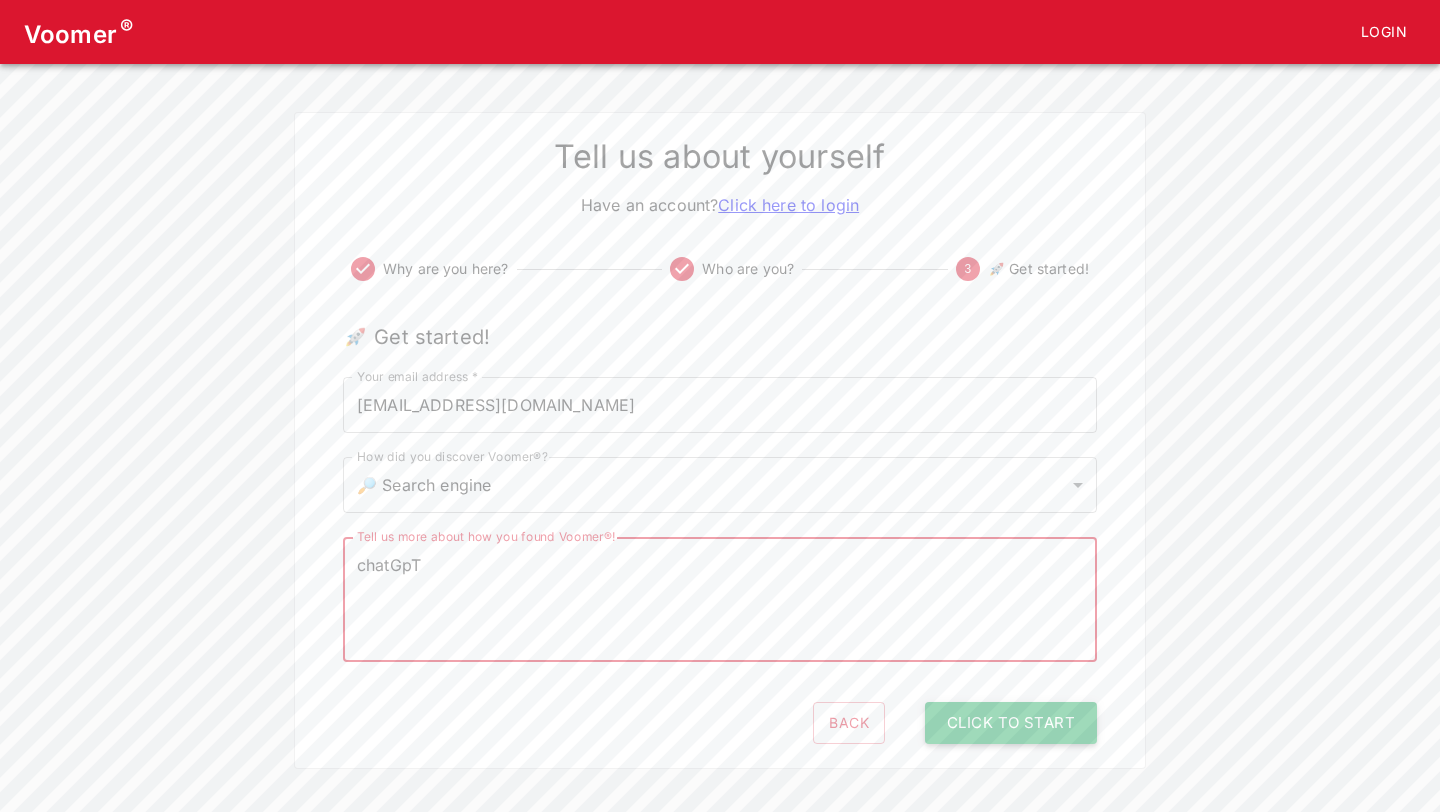 type on "chatGpT" 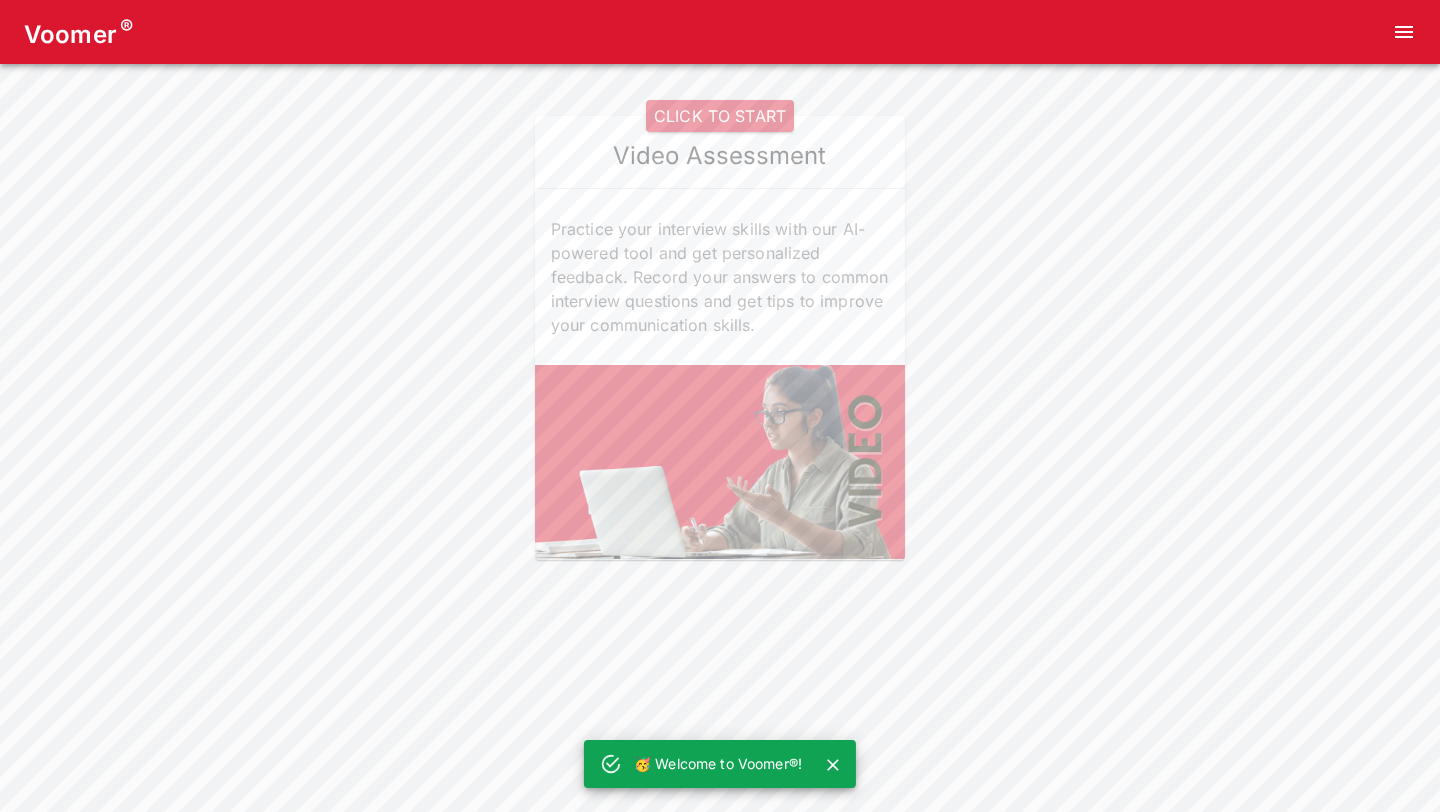click on "CLICK TO START" at bounding box center [720, 116] 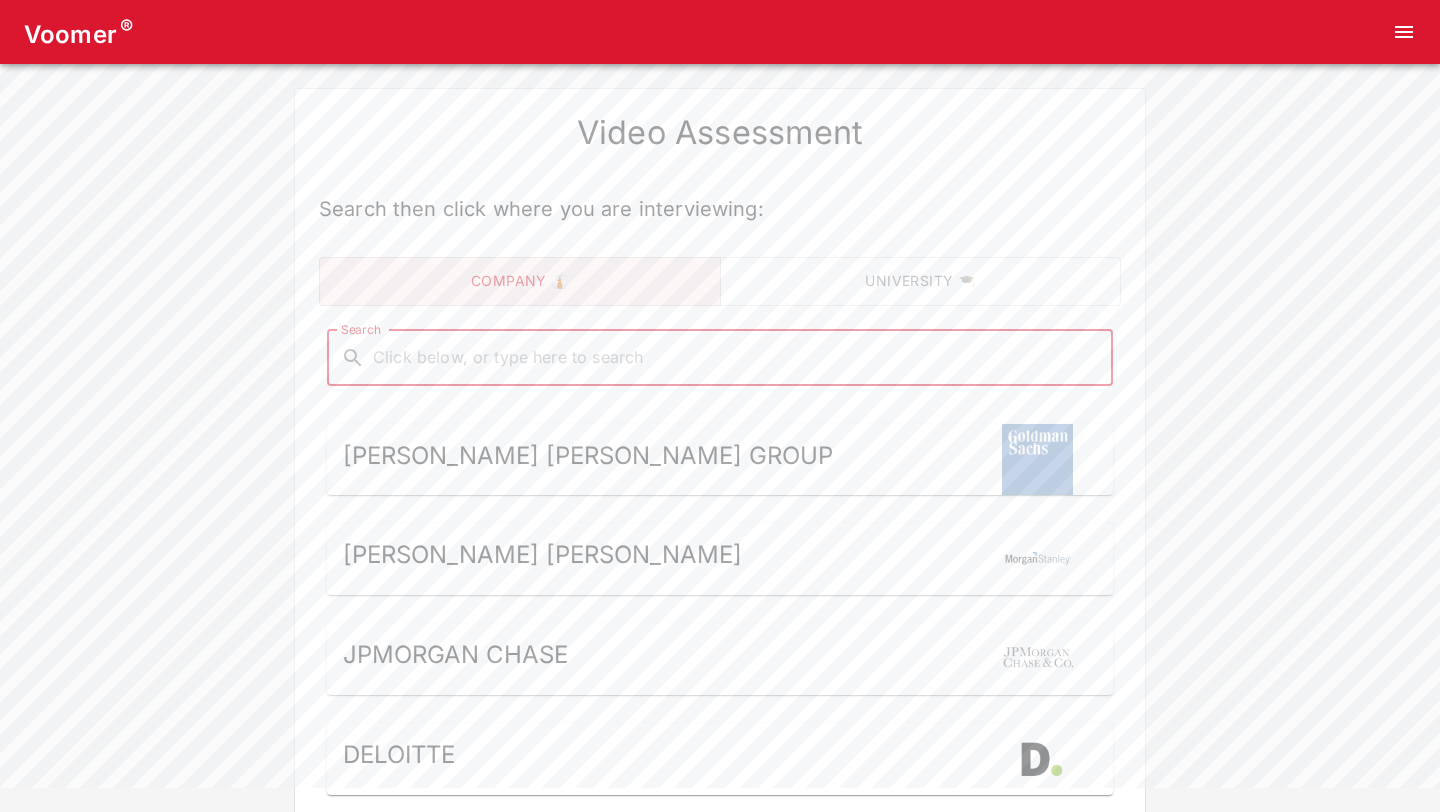 scroll, scrollTop: 0, scrollLeft: 0, axis: both 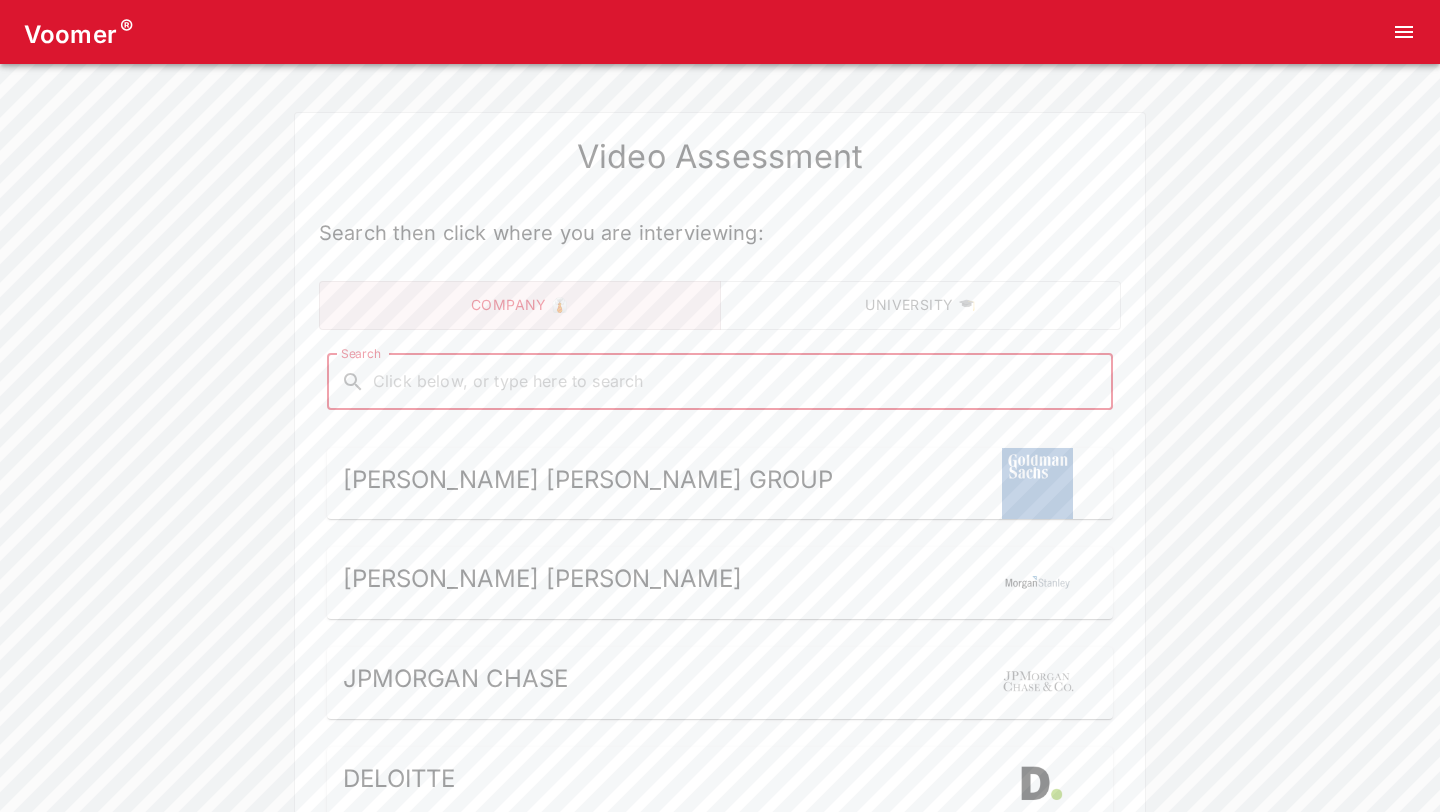 click on "Search" at bounding box center (736, 382) 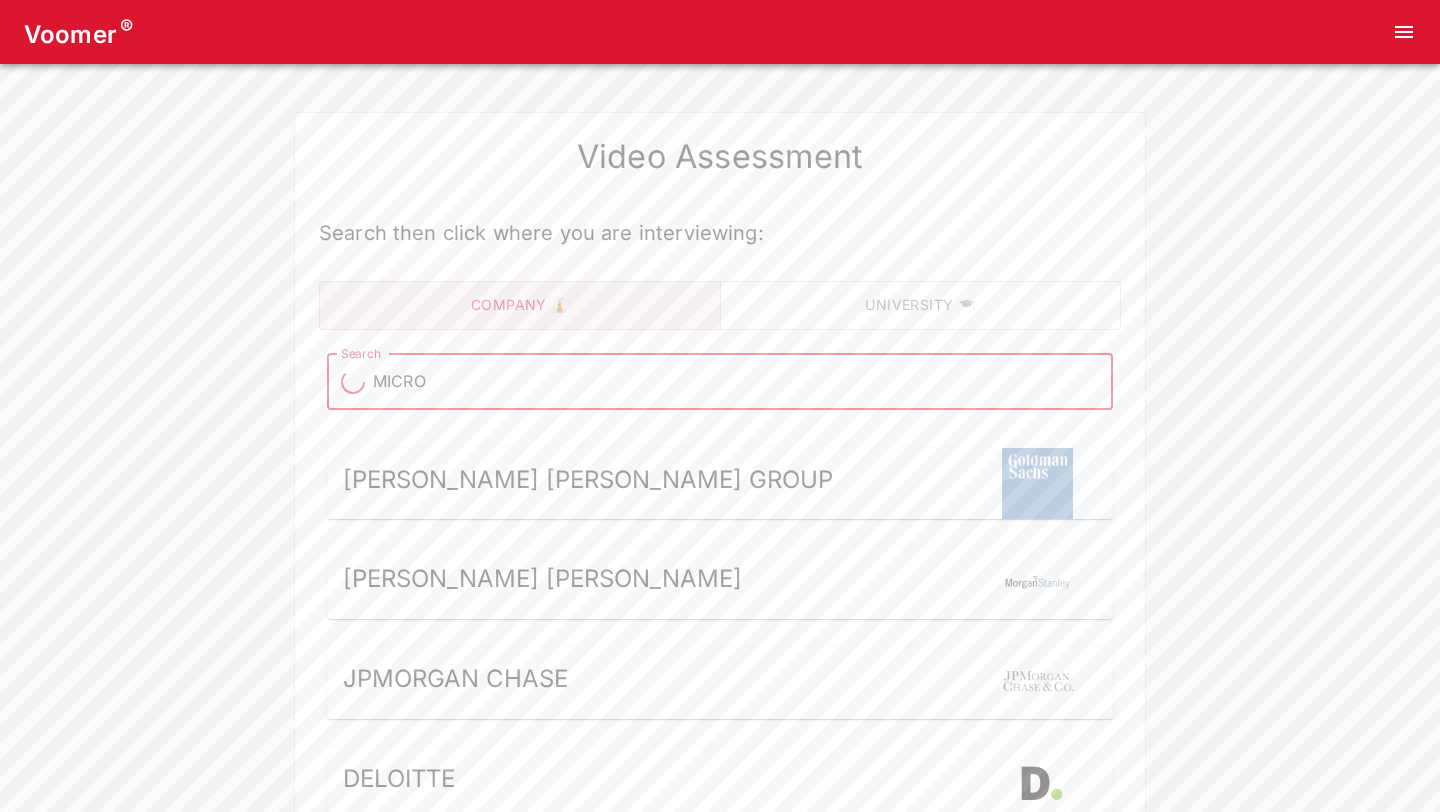 type on "MICROS" 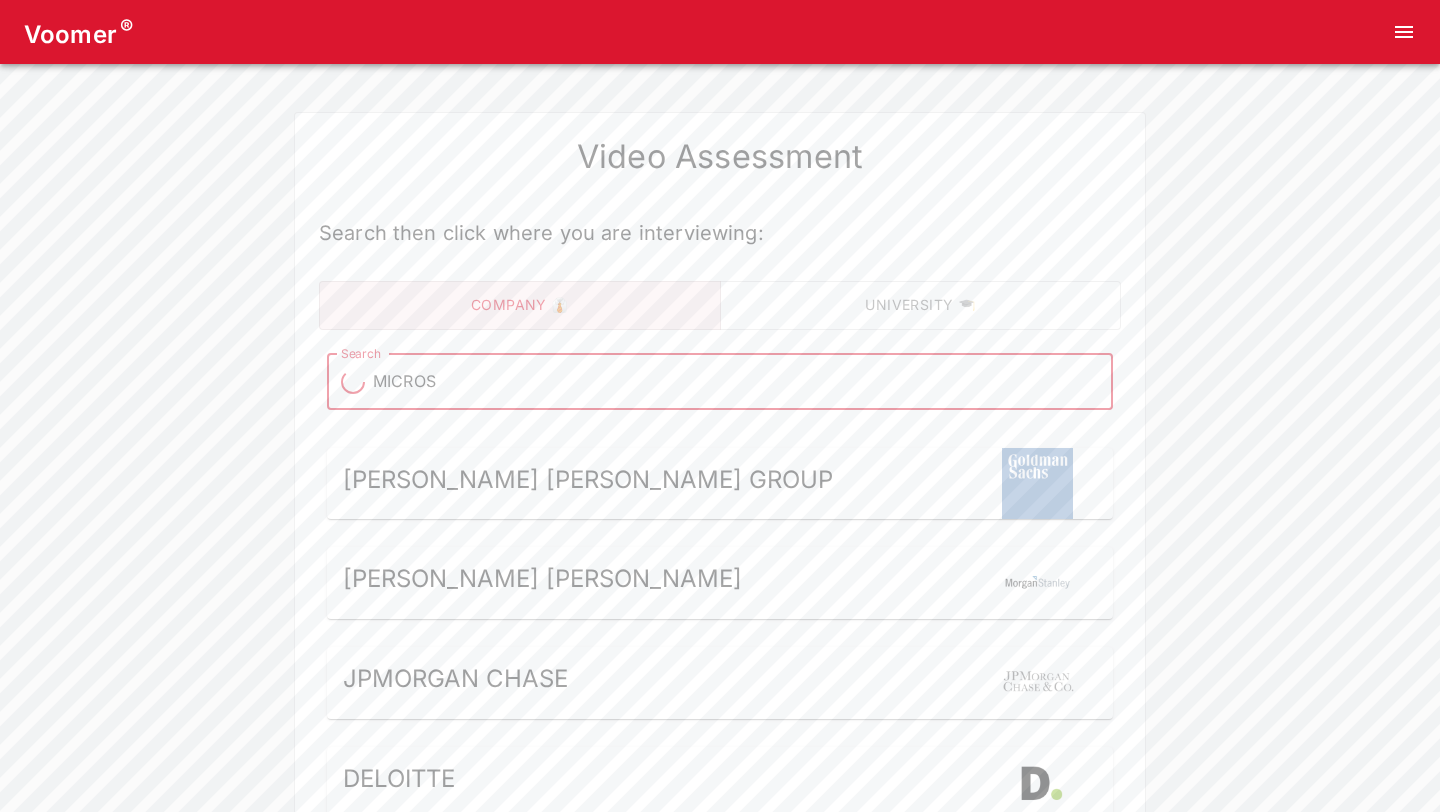 type on "MICROS" 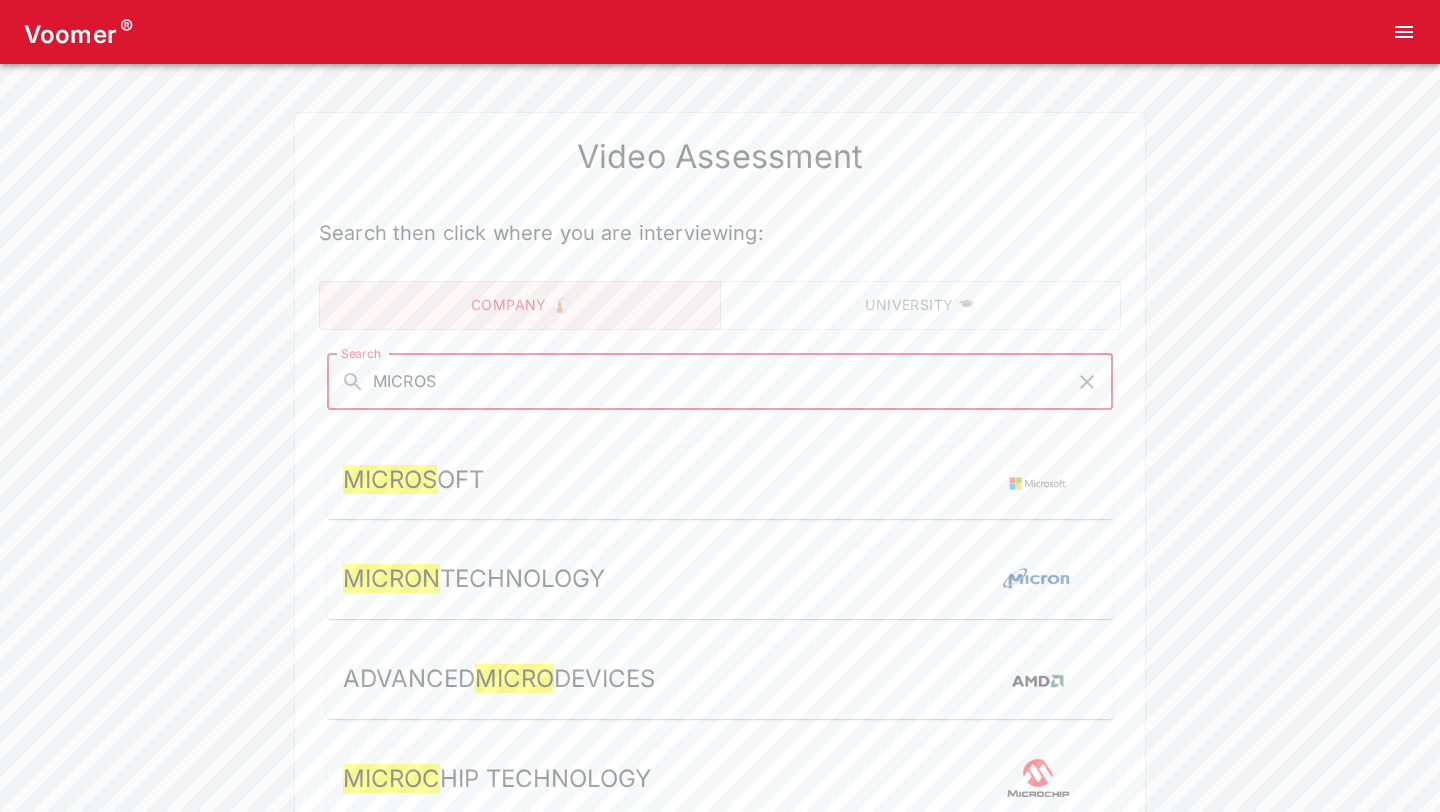 type on "MICROS" 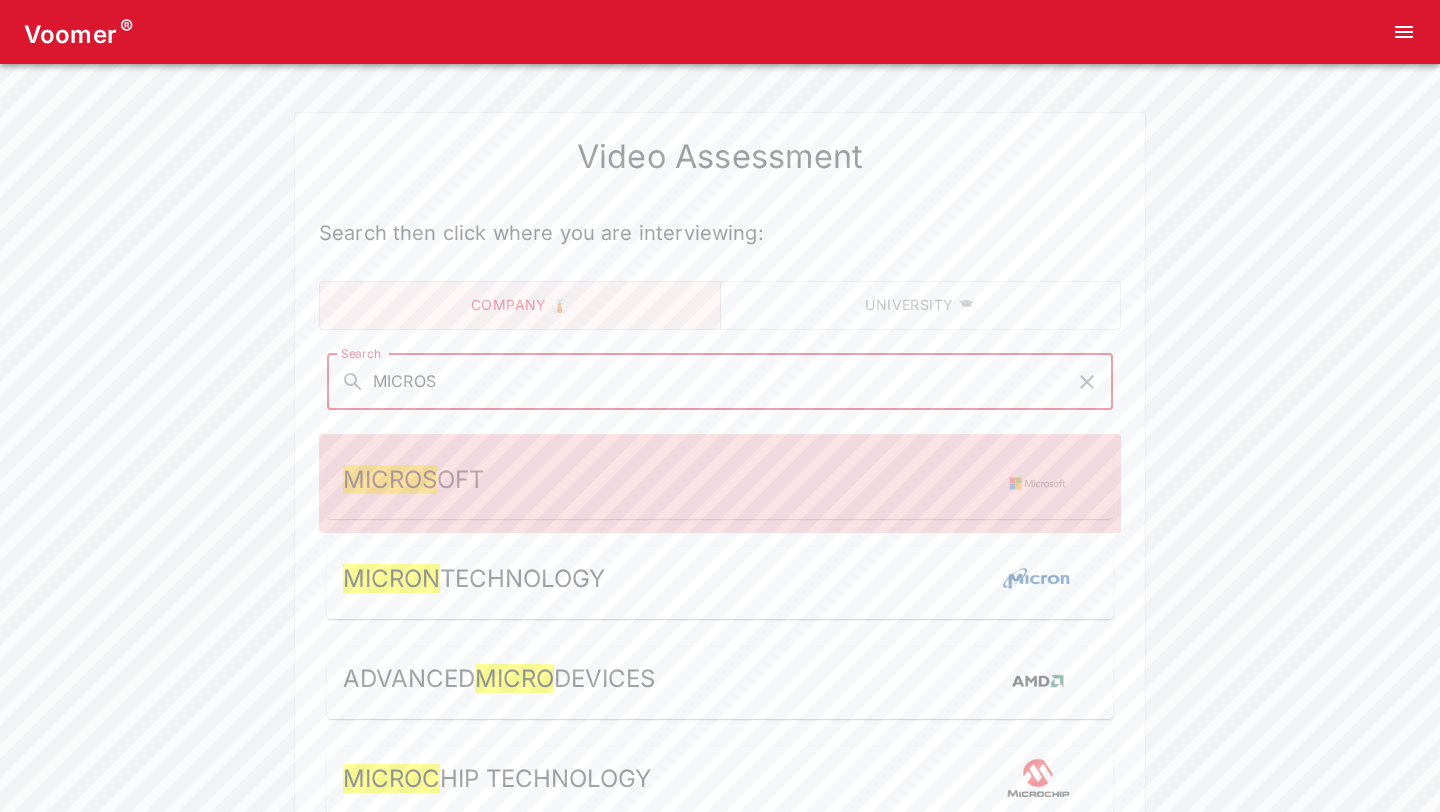 click on "Micros oft" at bounding box center (720, 484) 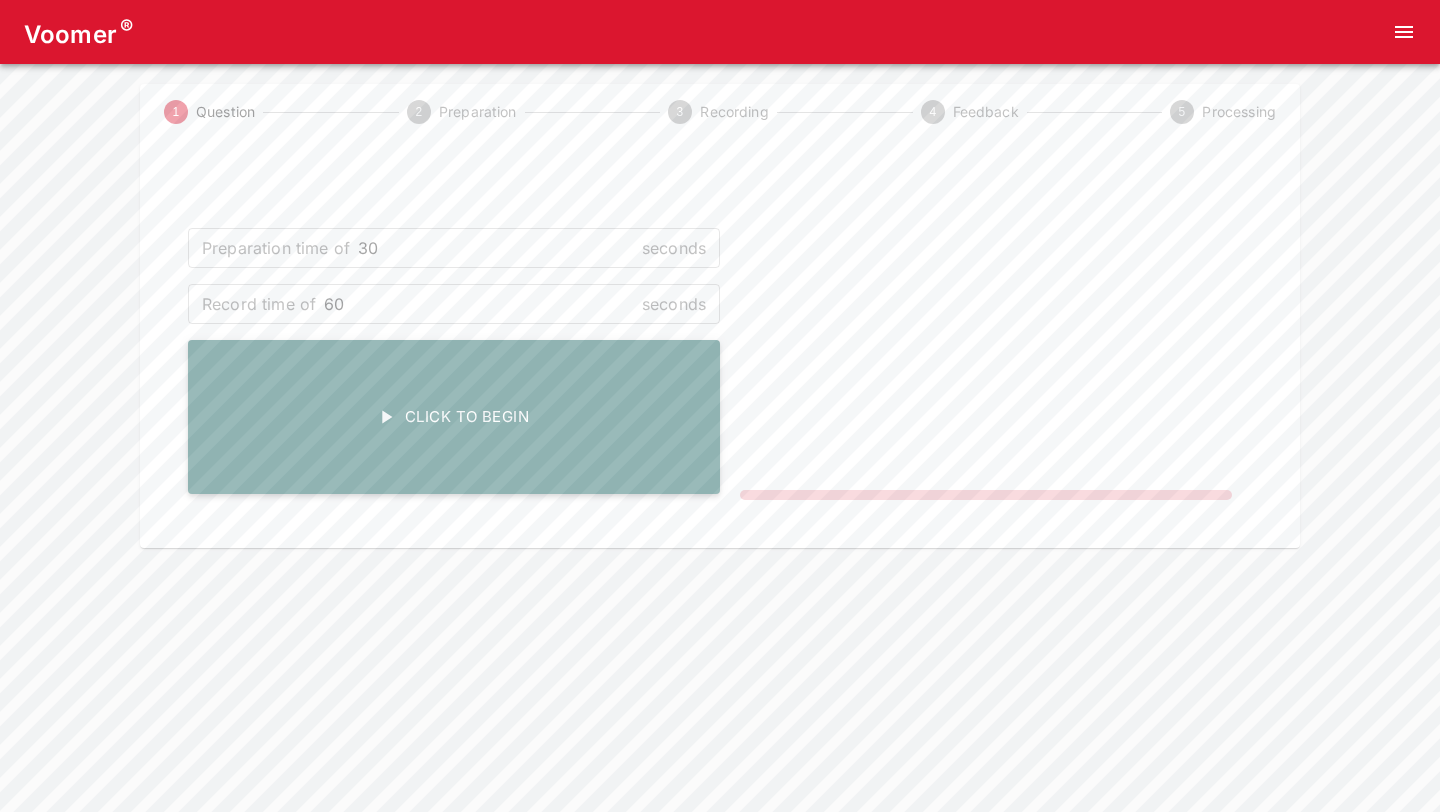 click on "Click To Begin" at bounding box center (454, 417) 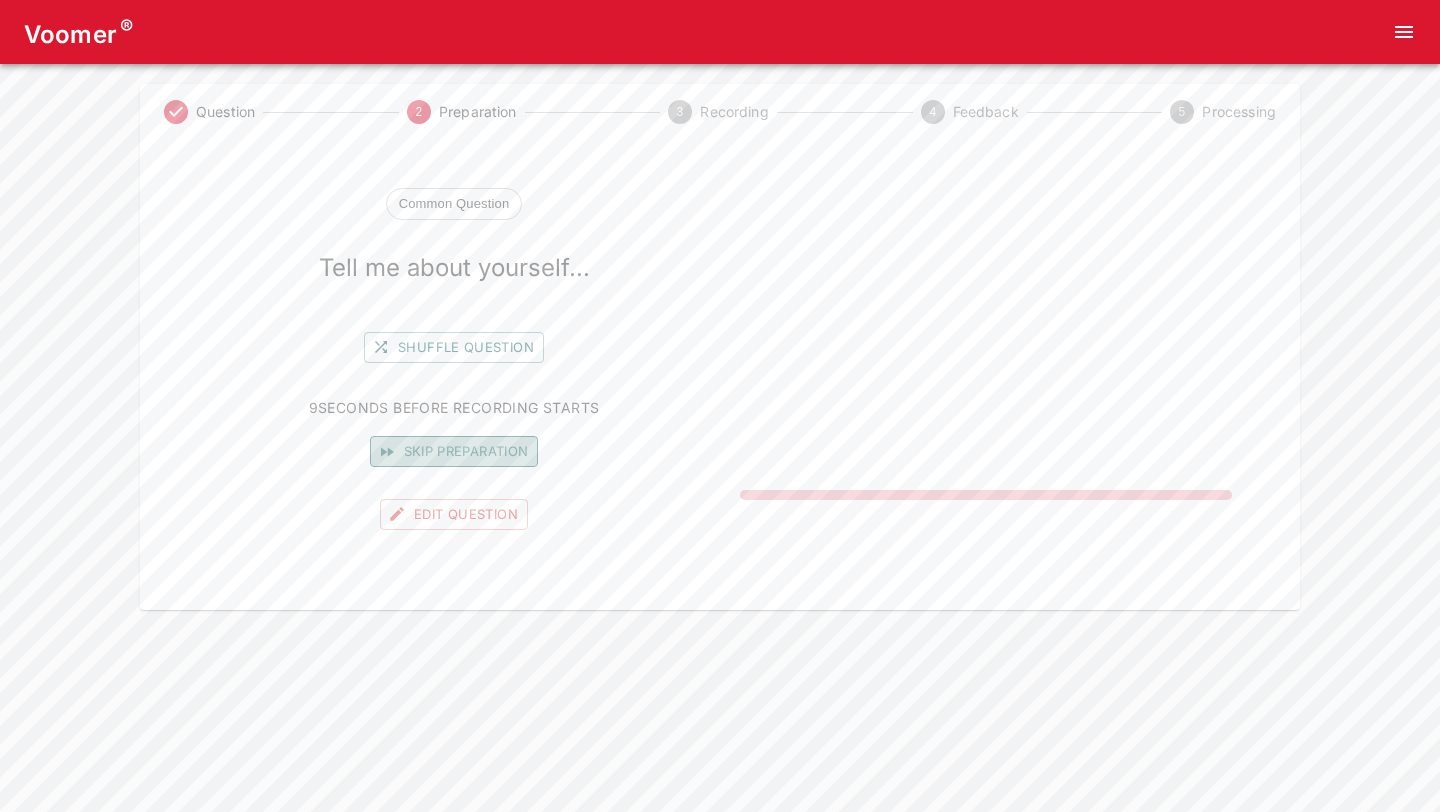 click on "Skip preparation" at bounding box center [454, 451] 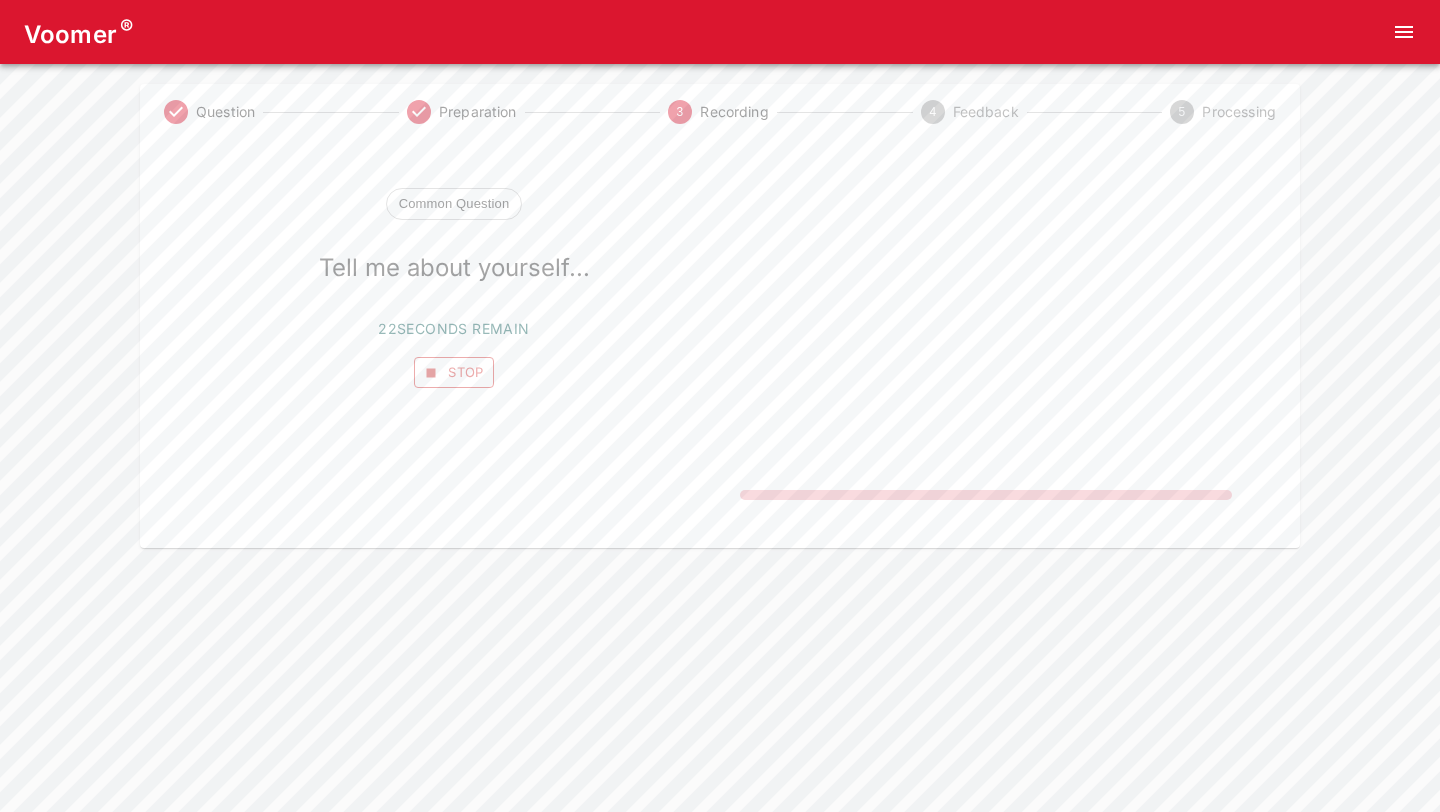 click on "Stop" at bounding box center (454, 372) 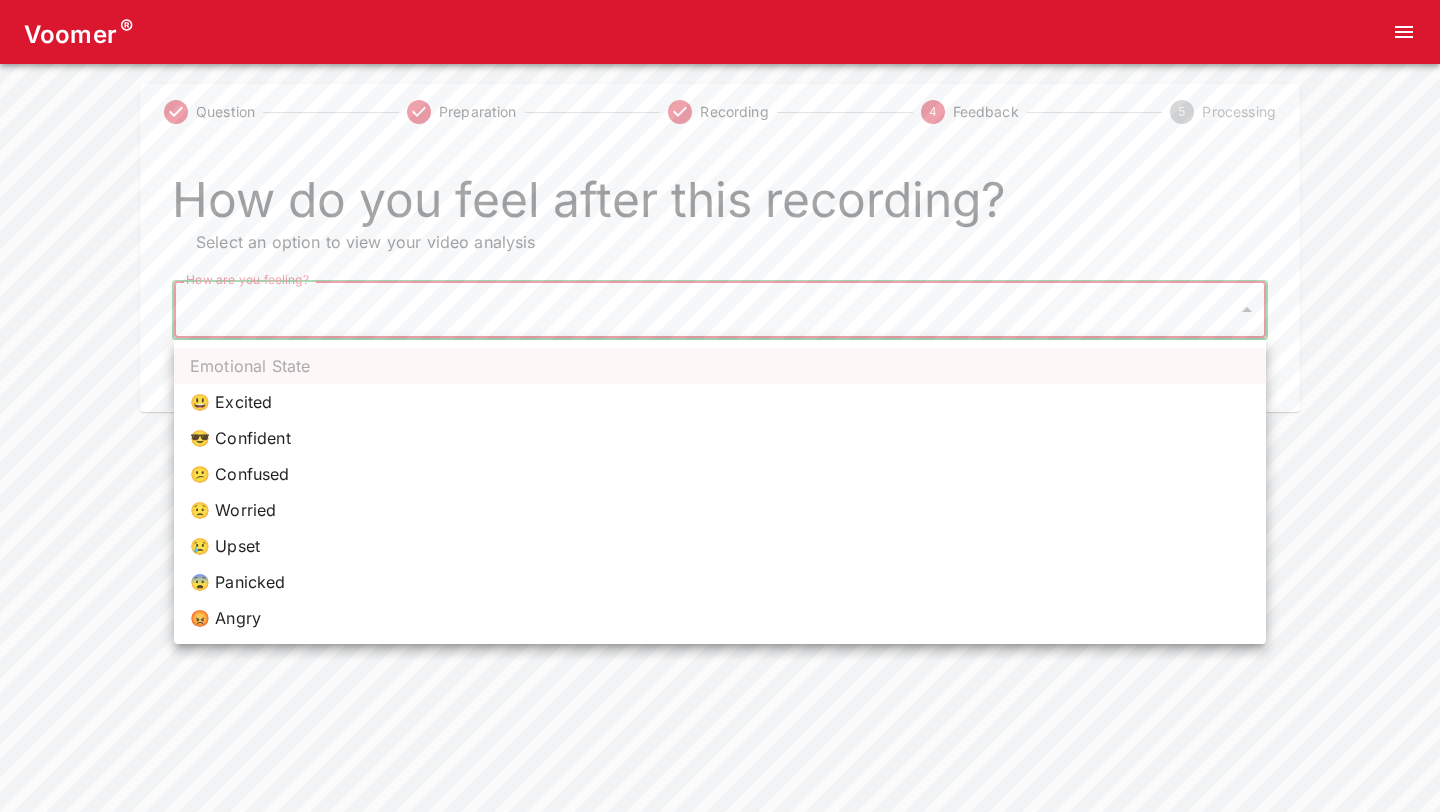 click on "Voomer ® Question Preparation Recording 4 Feedback 5 Processing How do you feel after this recording? Select an option to view your video analysis How are you feeling? ​ How are you feeling? Home Analysis Tokens: 0 Pricing Log Out Emotional State  😃 Excited  😎 Confident  😕 Confused 😟 Worried  😢 Upset  😨 Panicked  😡 Angry" at bounding box center (720, 206) 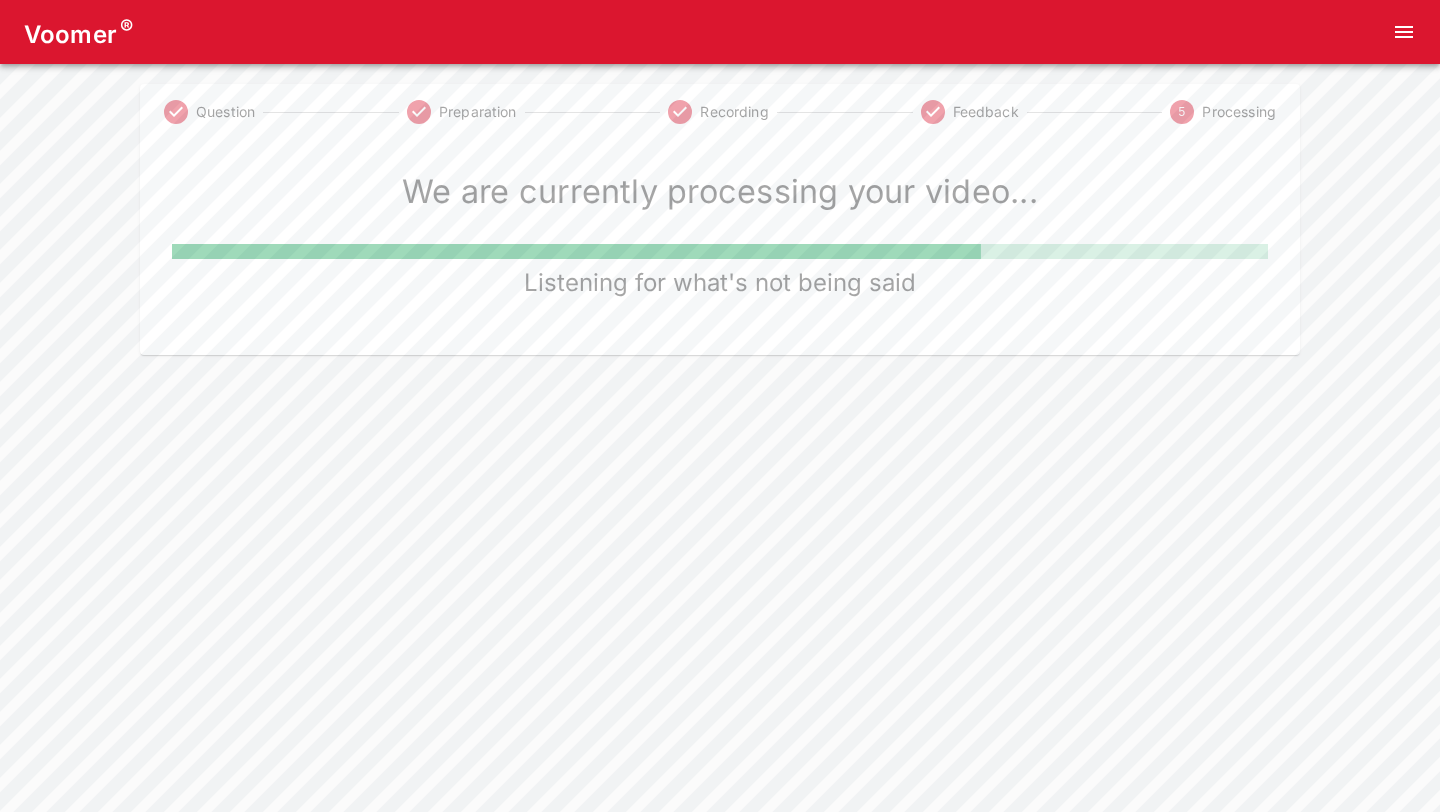 click on "Voomer ® Question Preparation Recording Feedback 5 Processing We are currently processing your video... Listening for what's not being said Home Analysis Tokens: 0 Pricing Log Out" at bounding box center [720, 177] 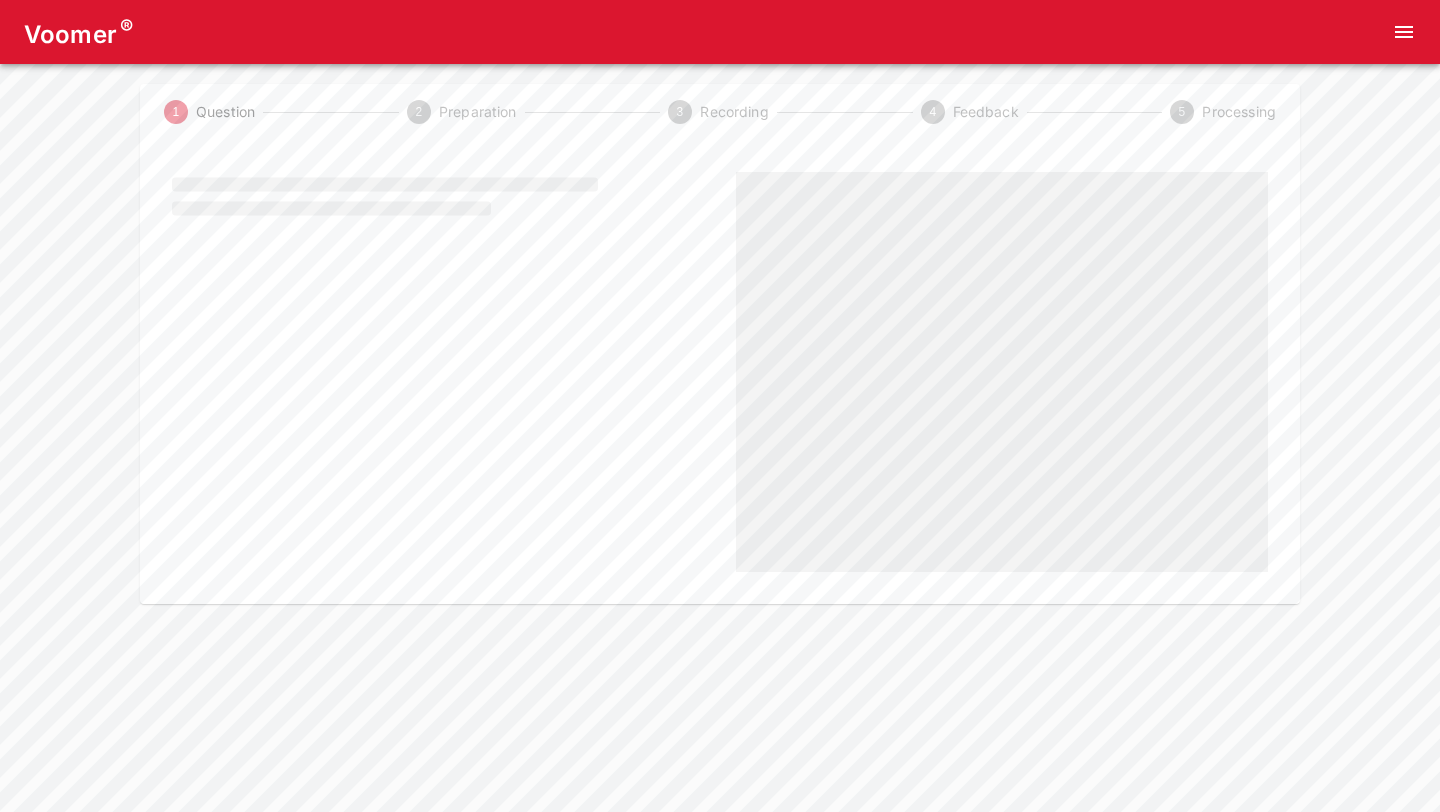 scroll, scrollTop: 0, scrollLeft: 0, axis: both 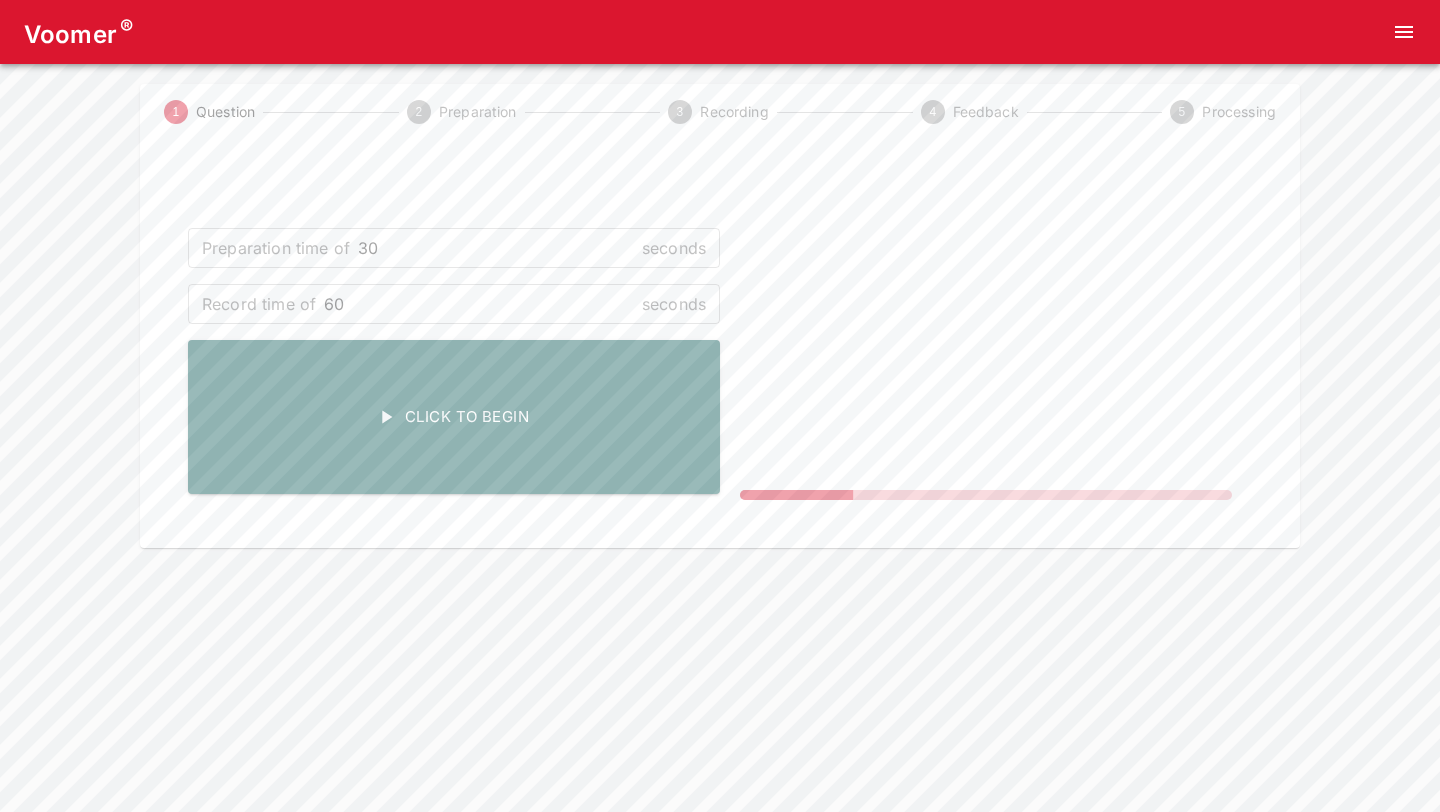 click on "60" at bounding box center [479, 304] 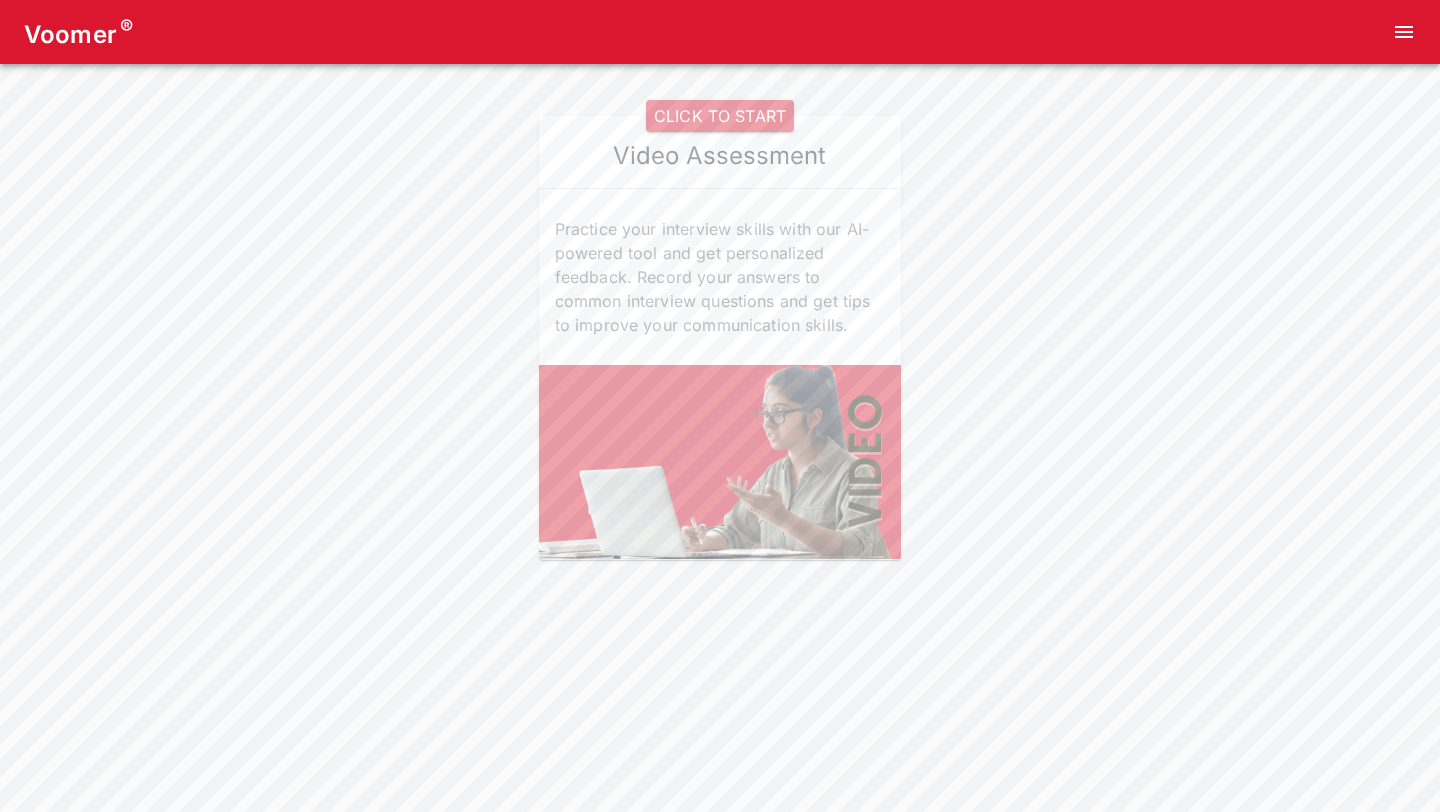 scroll, scrollTop: 0, scrollLeft: 0, axis: both 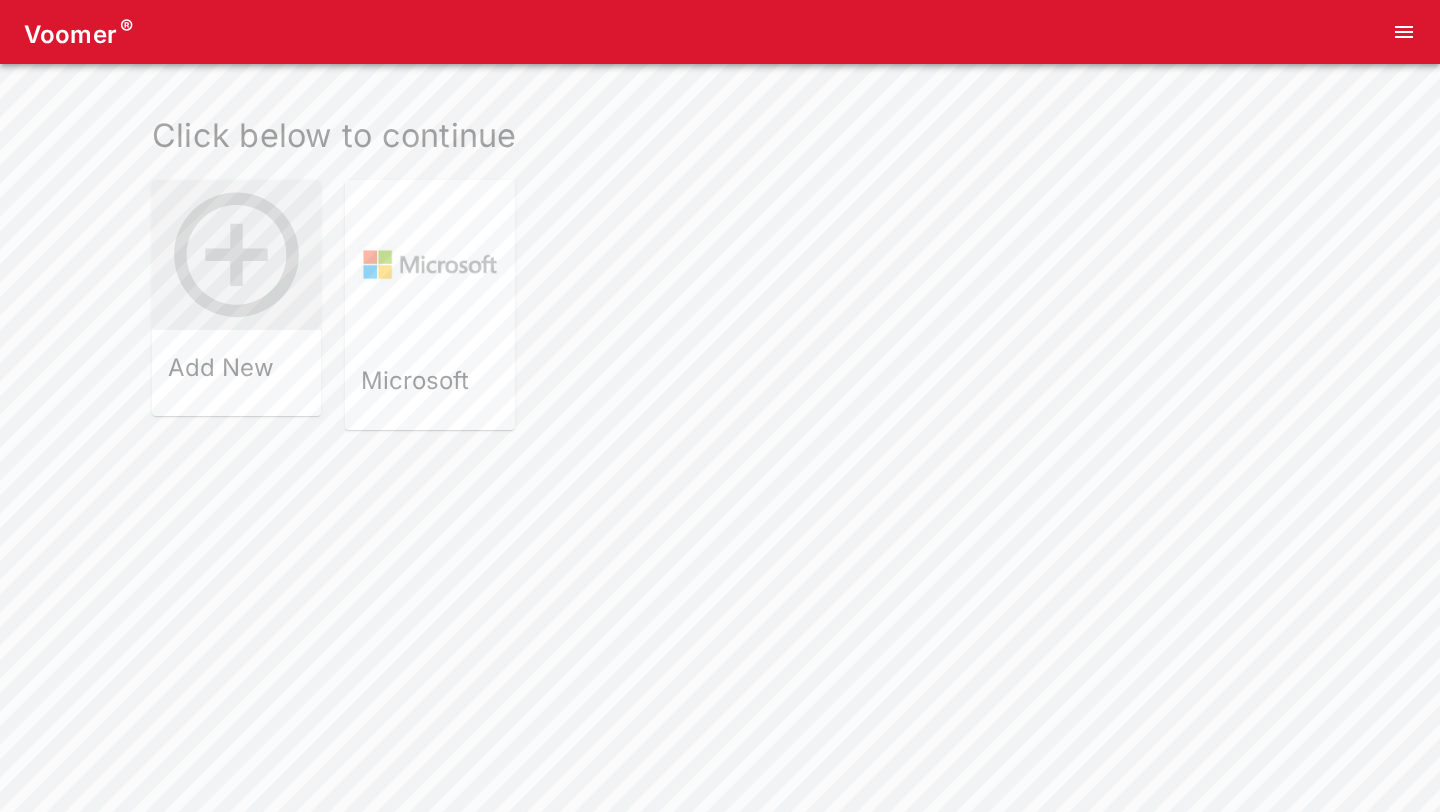 click at bounding box center [429, 264] 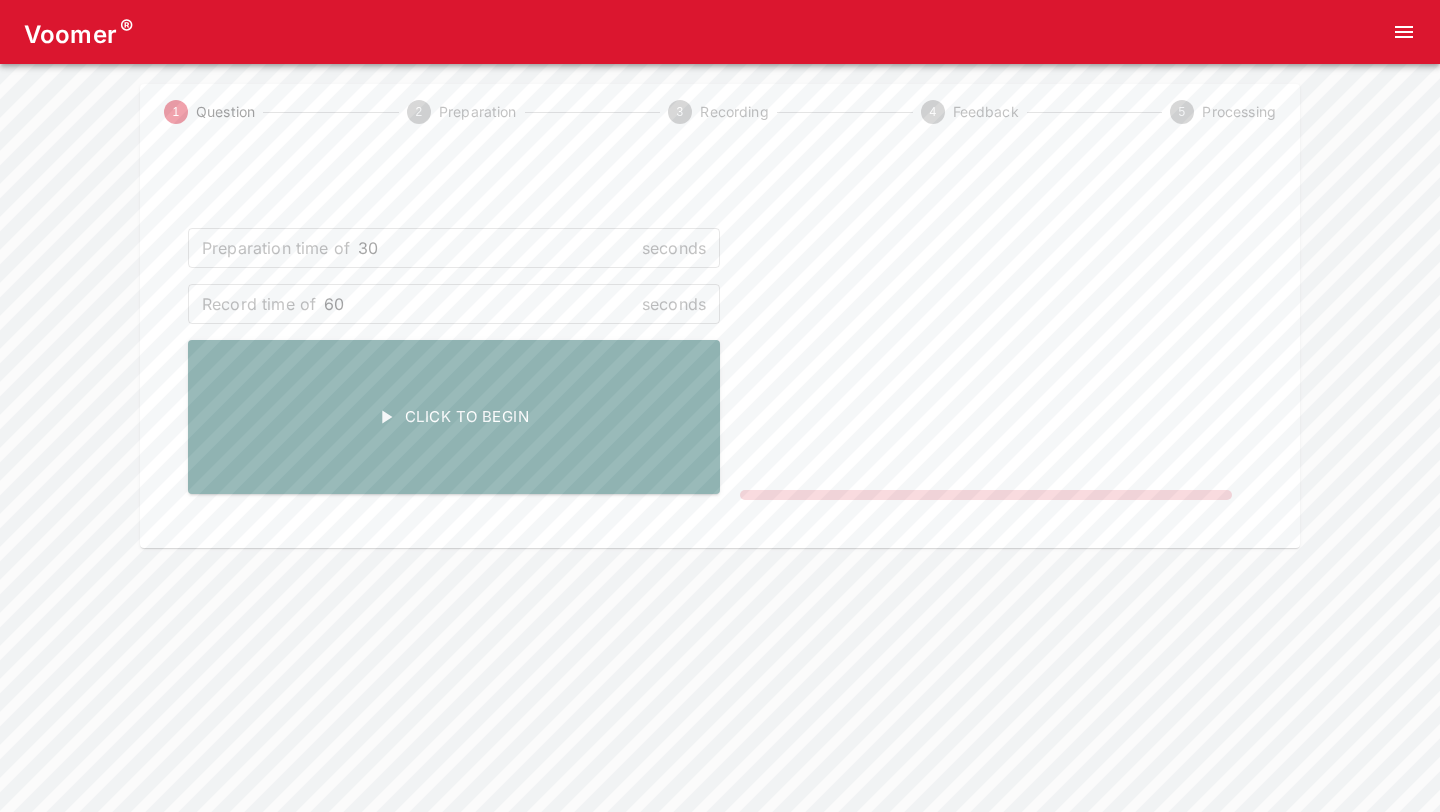click on "seconds" at bounding box center [674, 304] 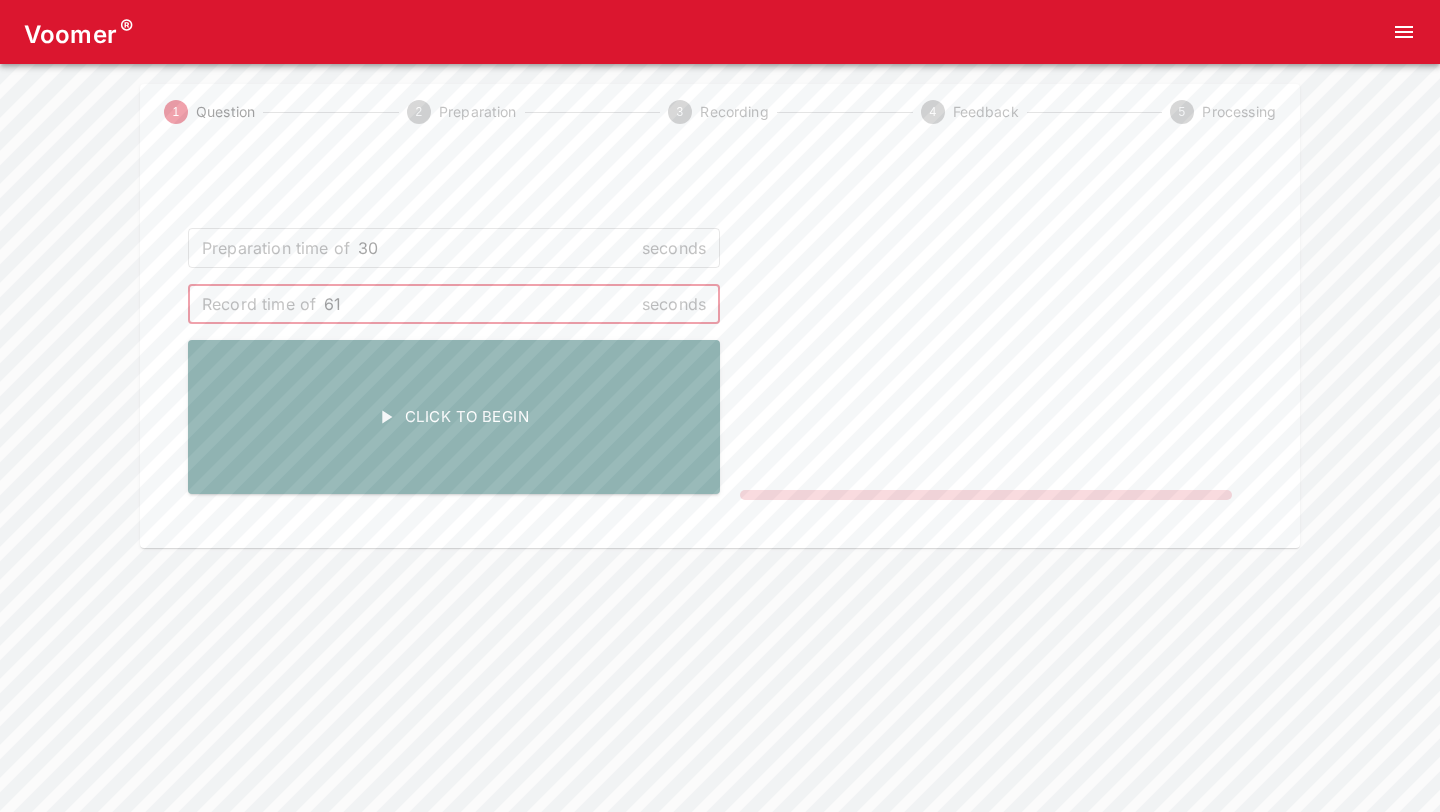 click on "61" at bounding box center (479, 304) 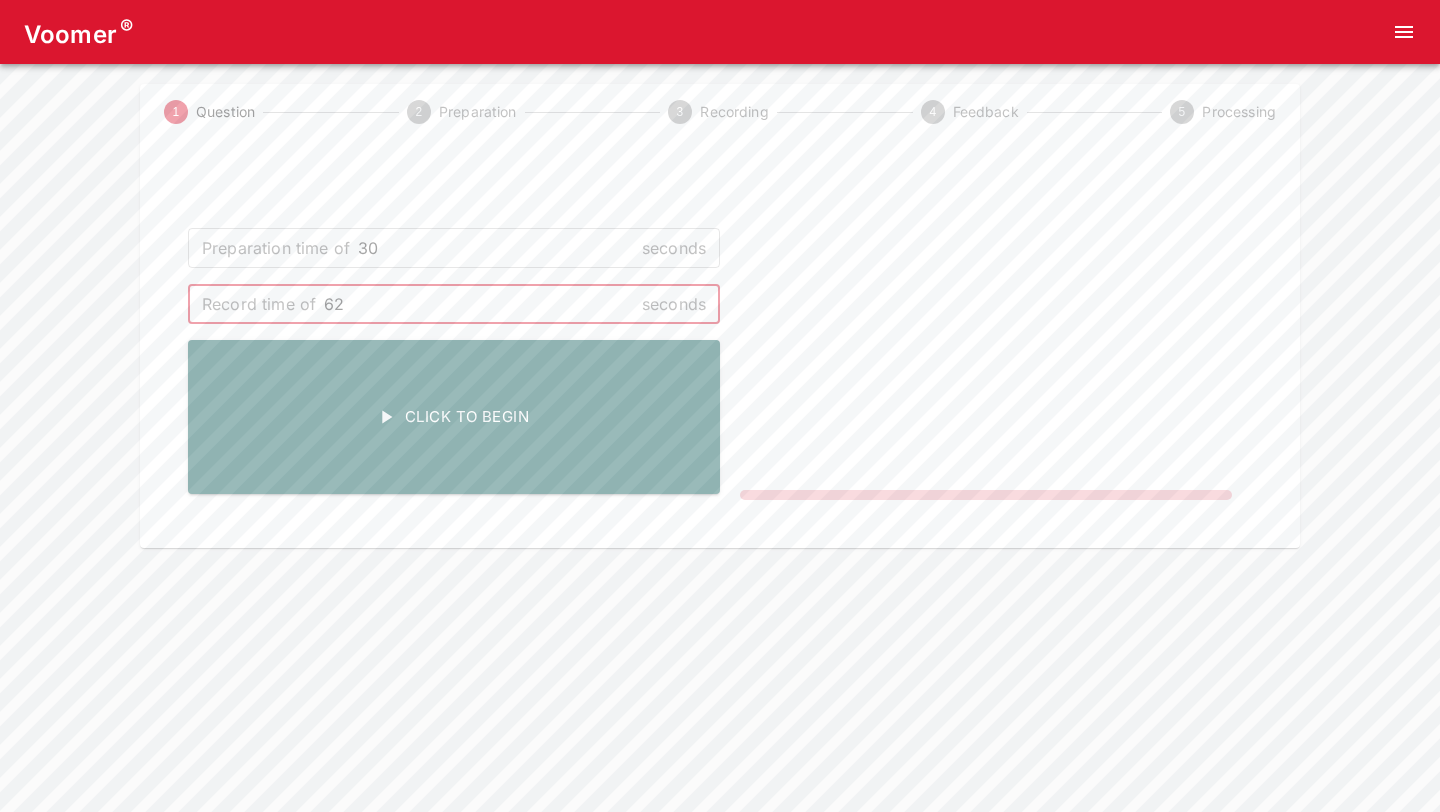 click on "62" at bounding box center [479, 304] 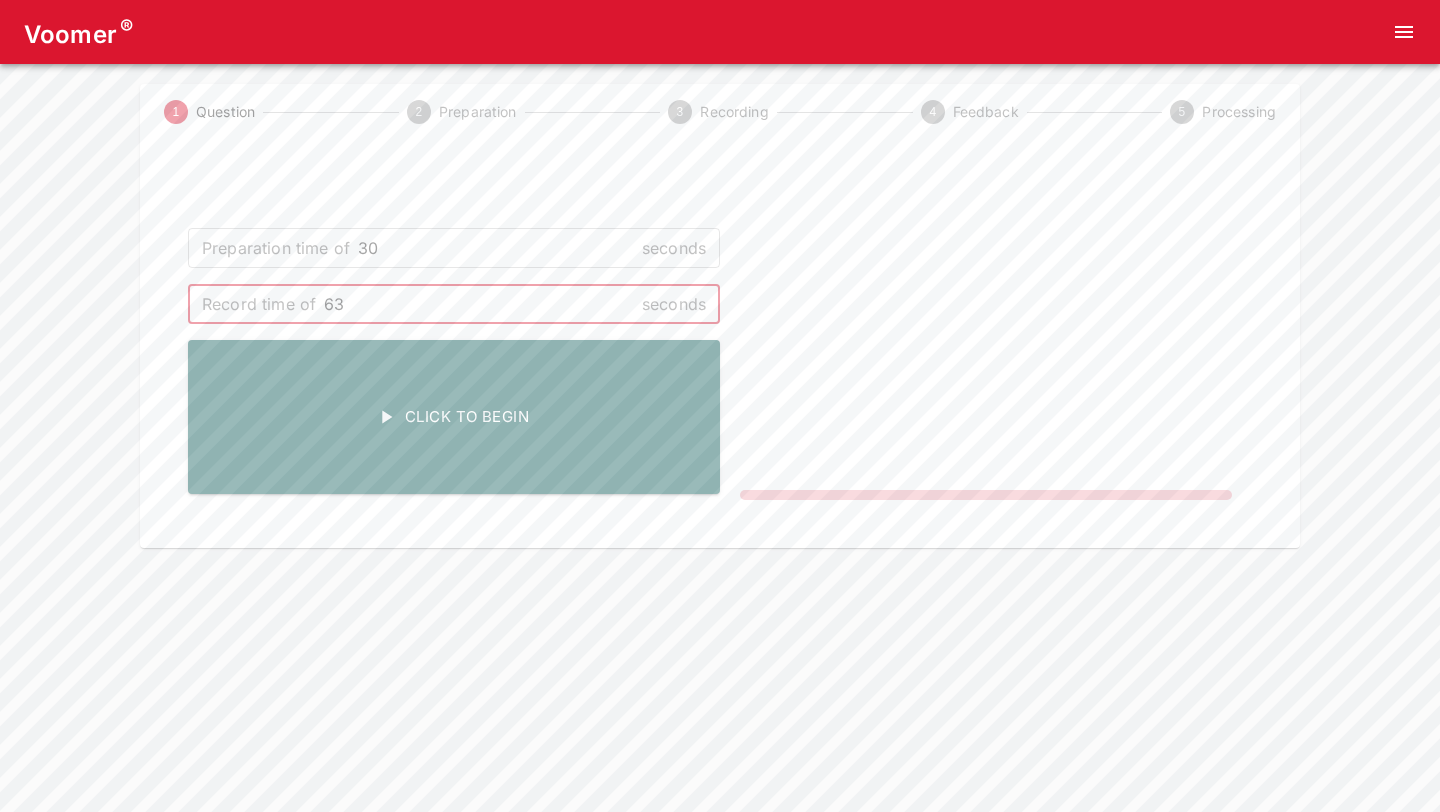 click on "63" at bounding box center (479, 304) 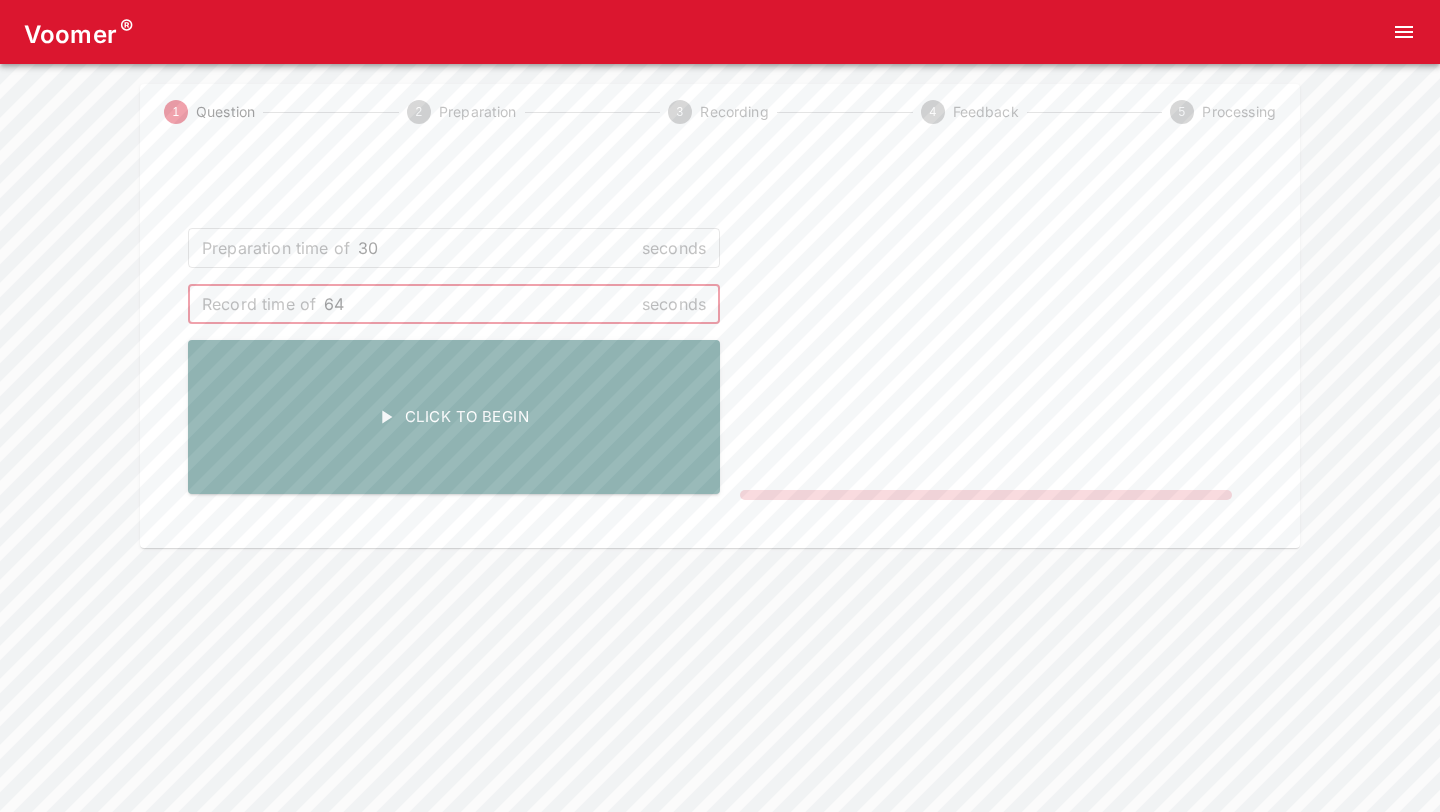 click on "64" at bounding box center [479, 304] 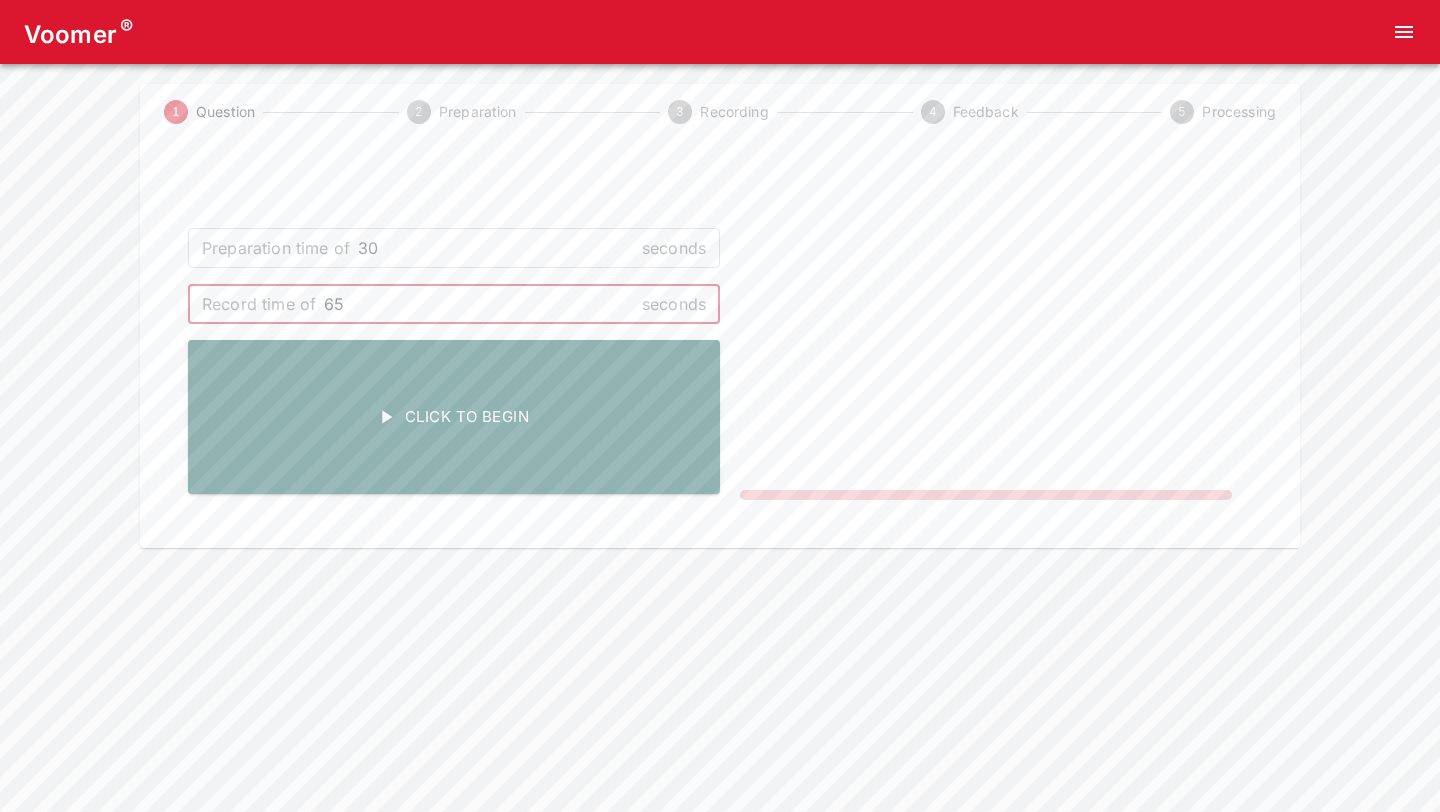 click on "65" at bounding box center [479, 304] 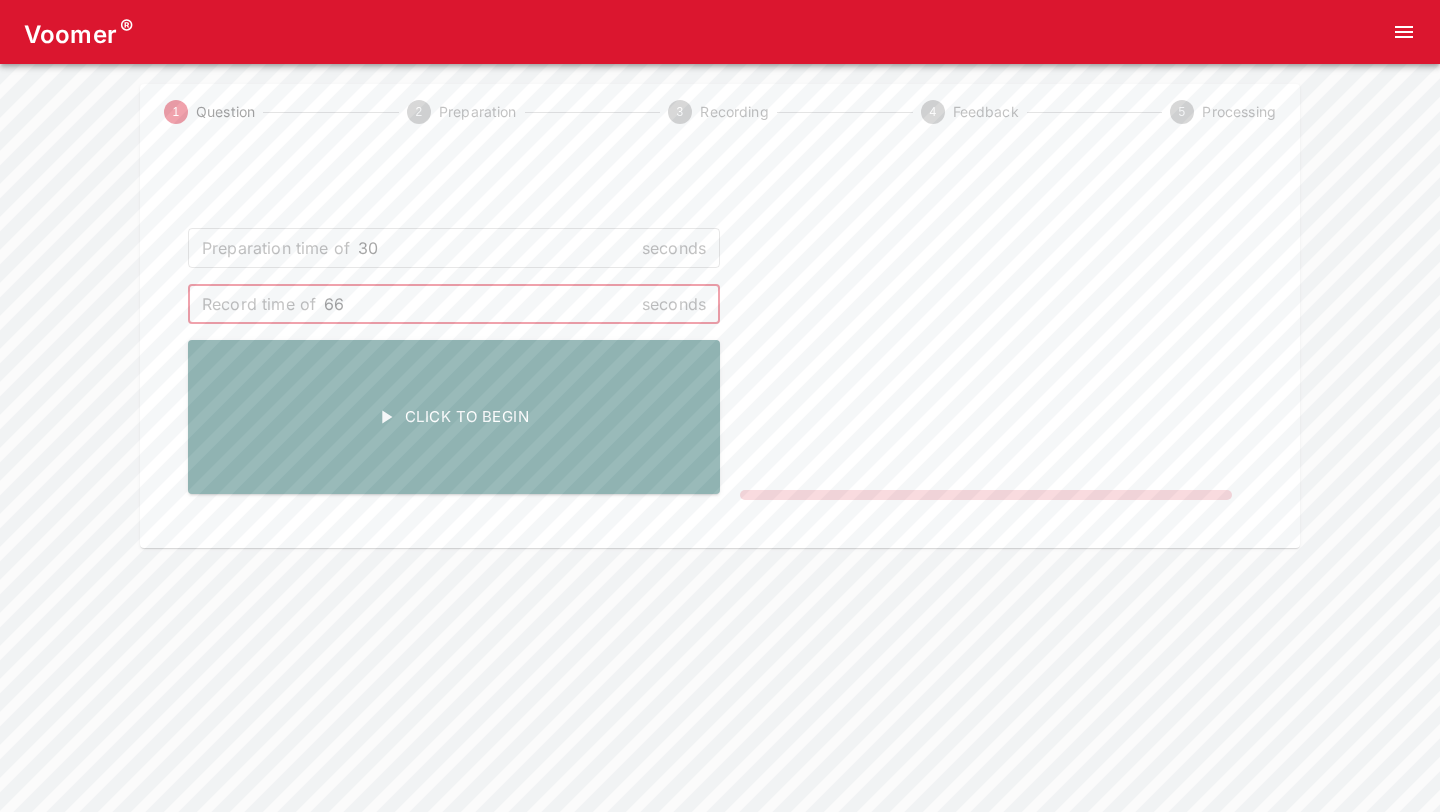 click on "66" at bounding box center [479, 304] 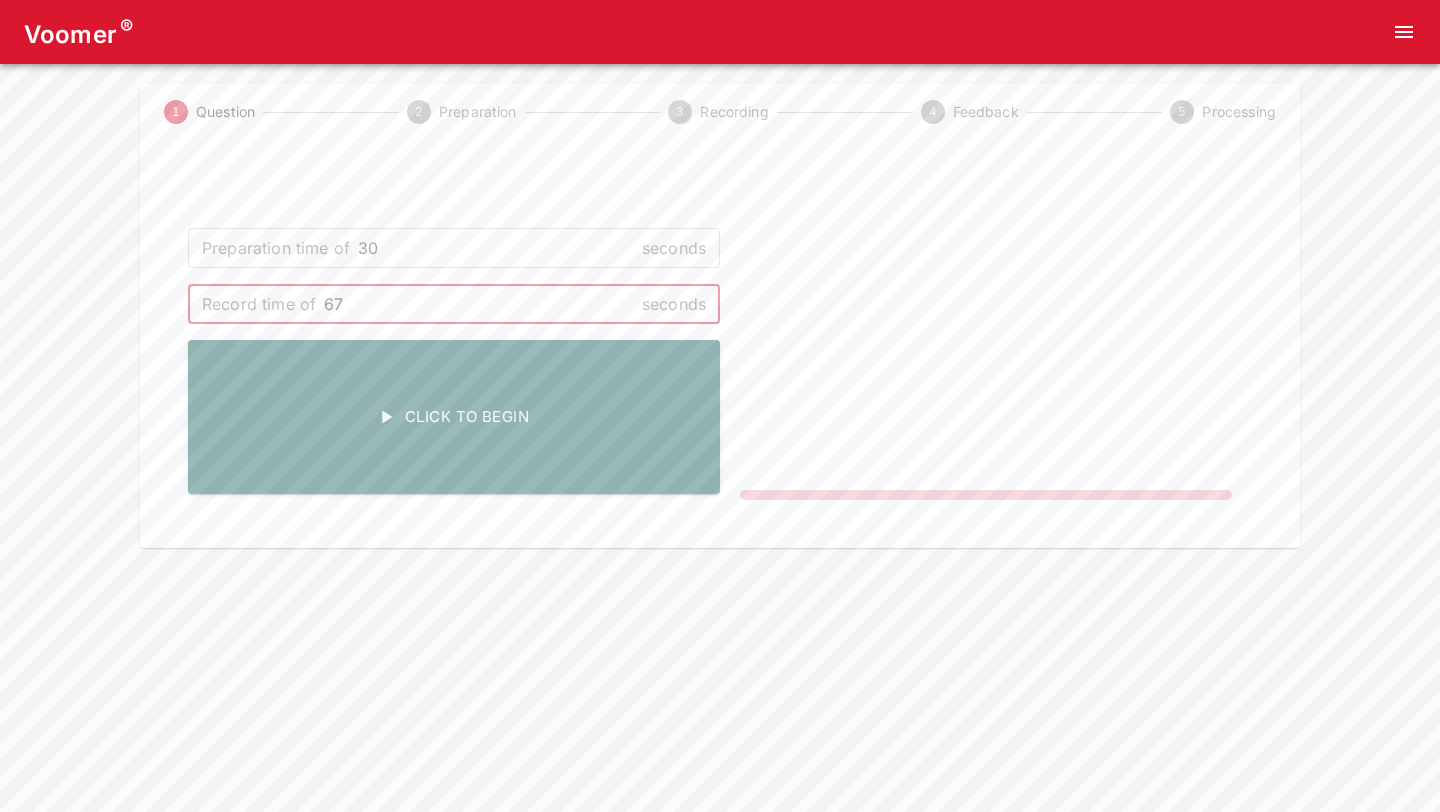 click on "67" at bounding box center [479, 304] 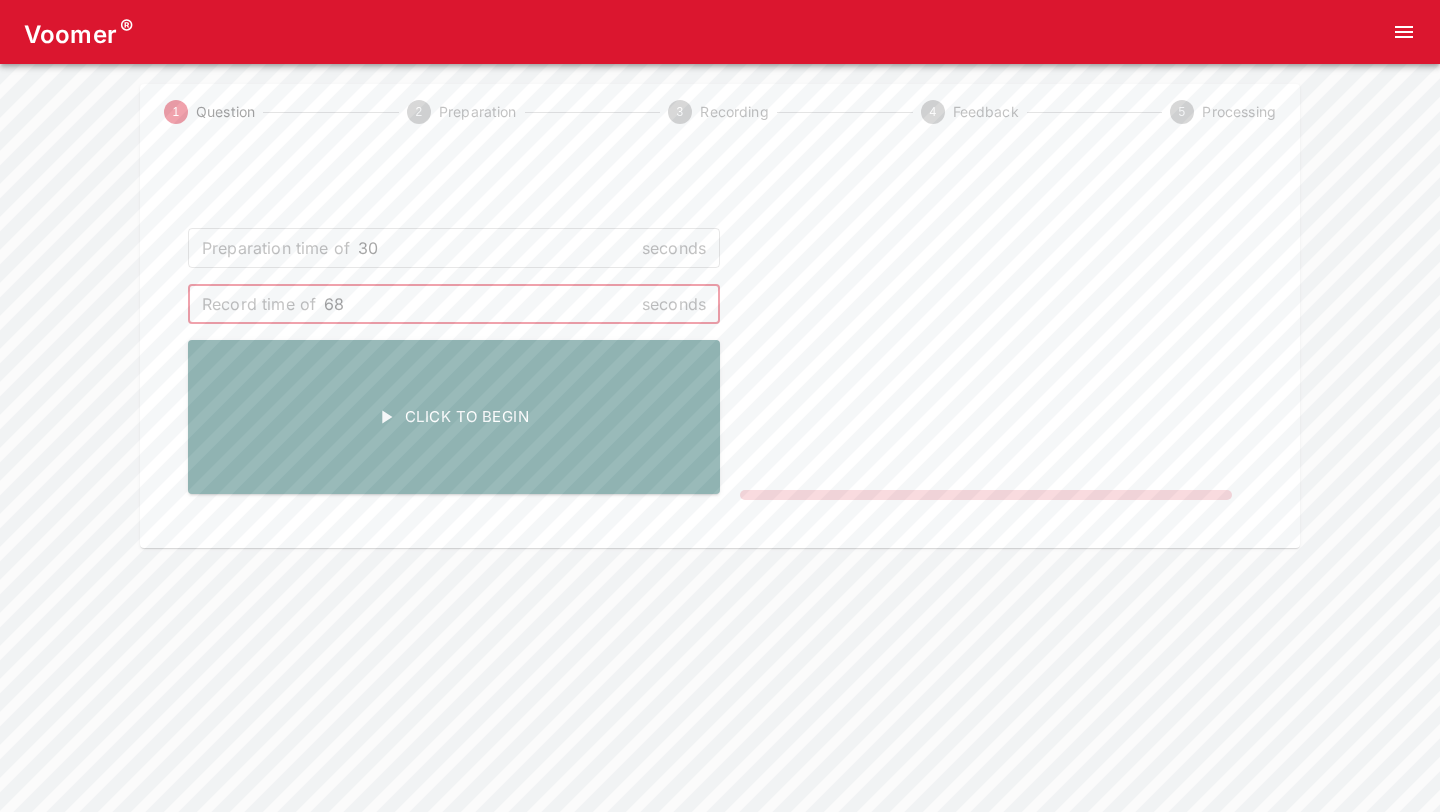 click on "68" at bounding box center [479, 304] 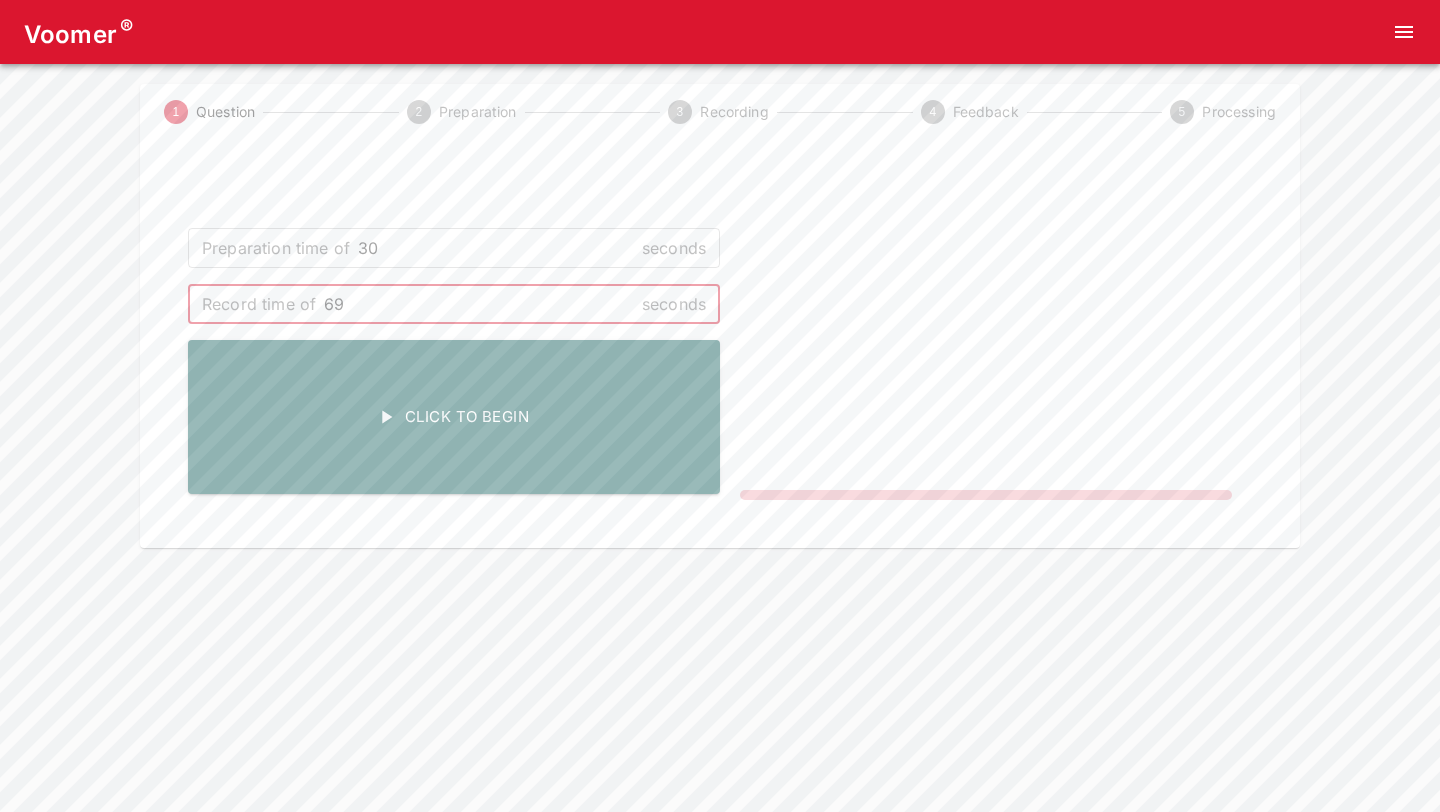 click on "69" at bounding box center (479, 304) 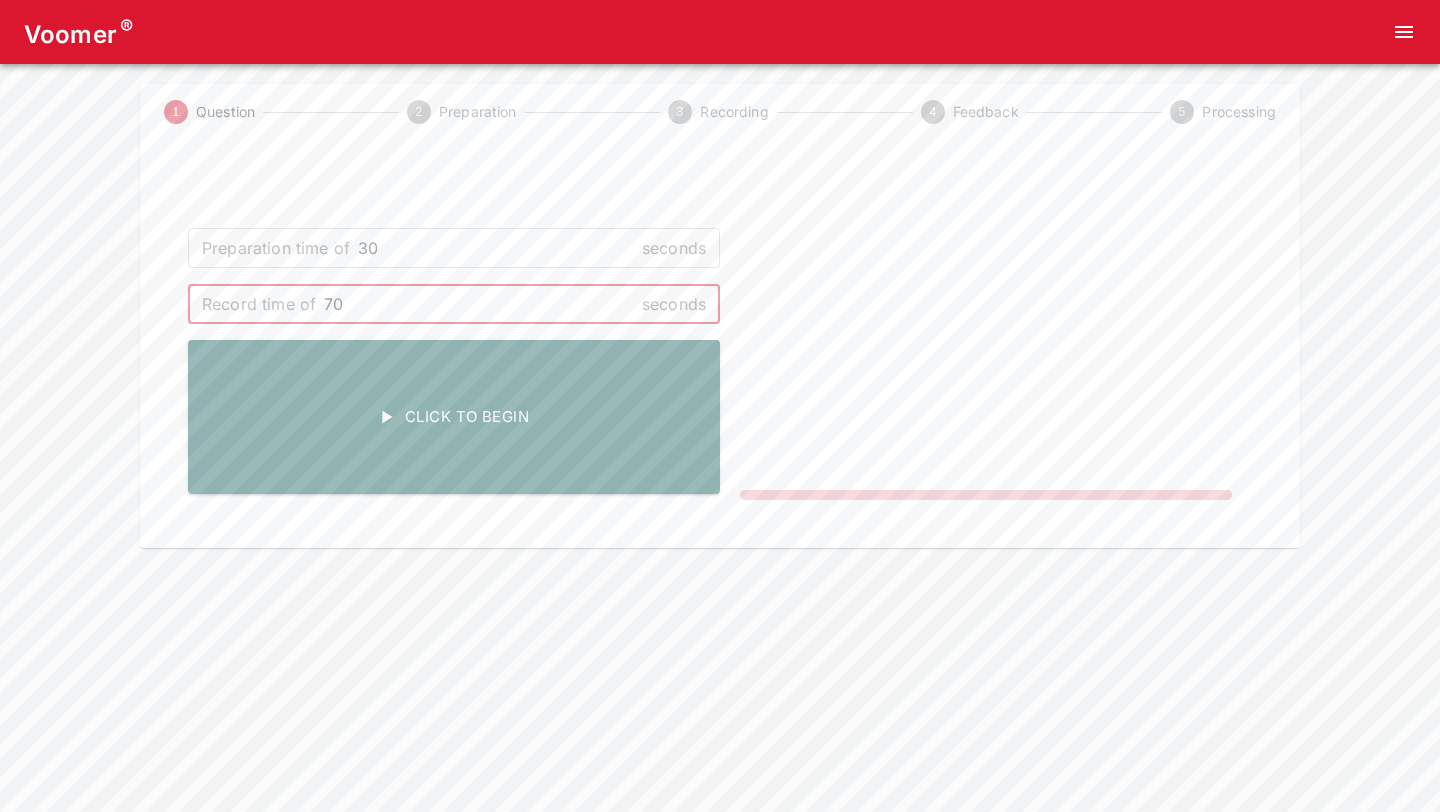 click on "70" at bounding box center (479, 304) 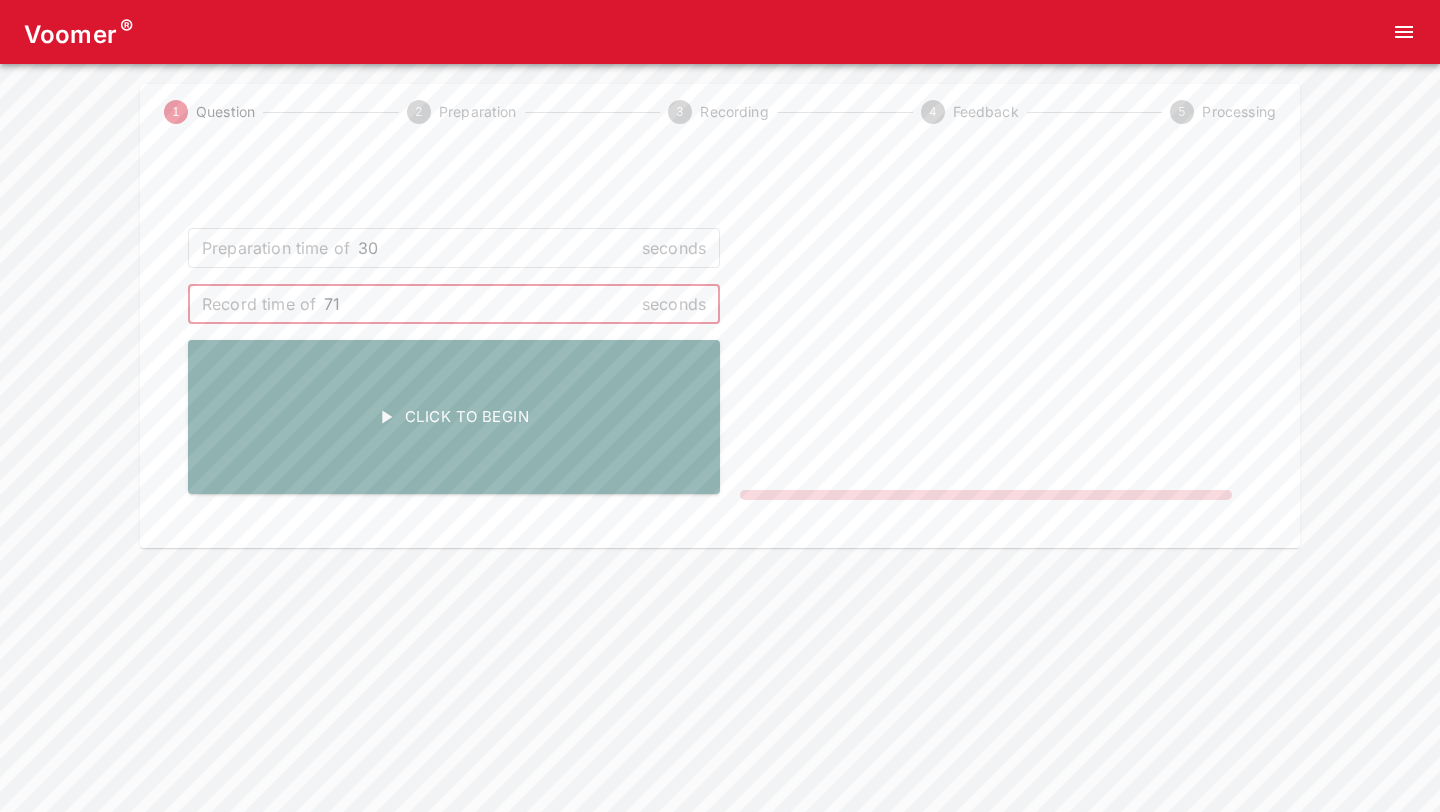 click on "71" at bounding box center (479, 304) 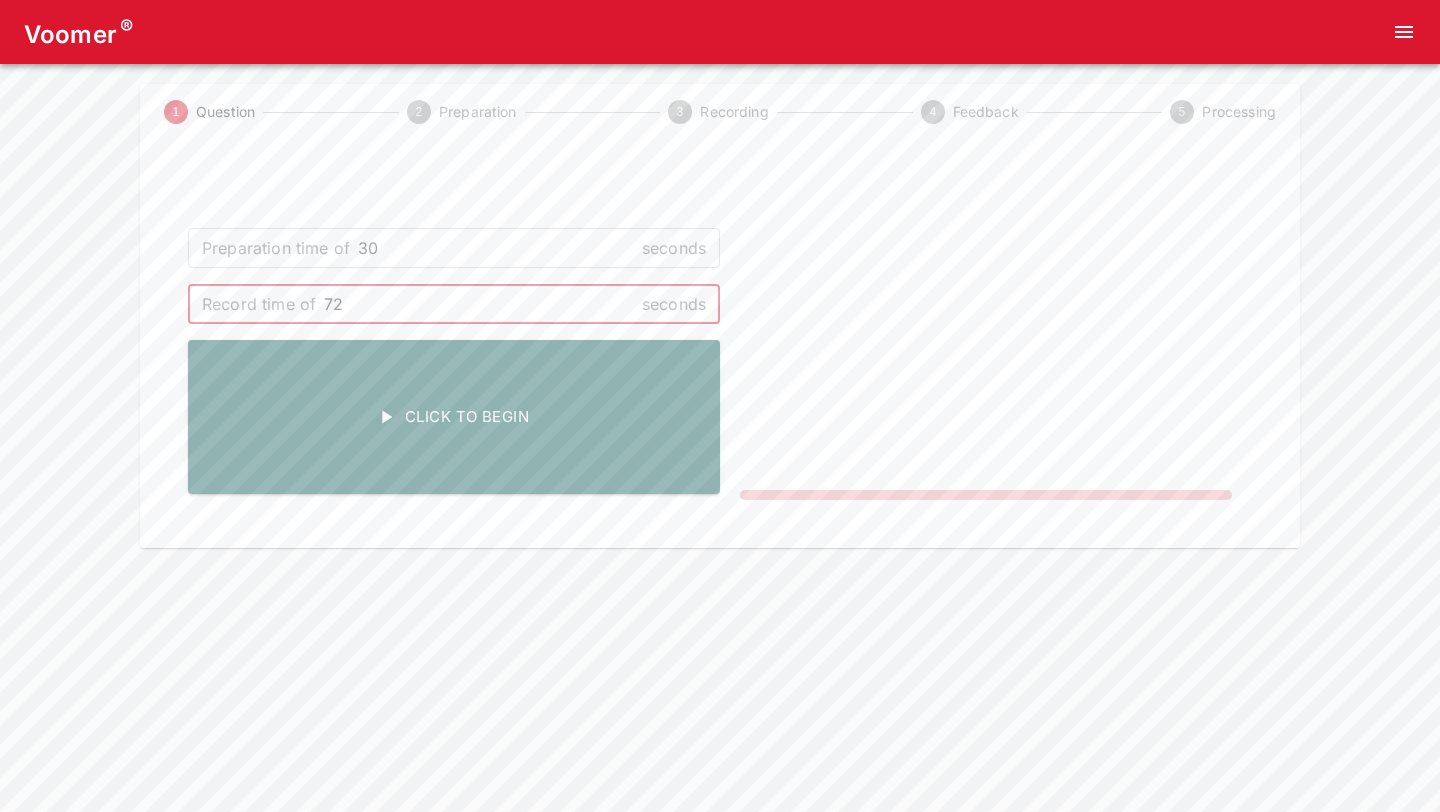 click on "72" at bounding box center [479, 304] 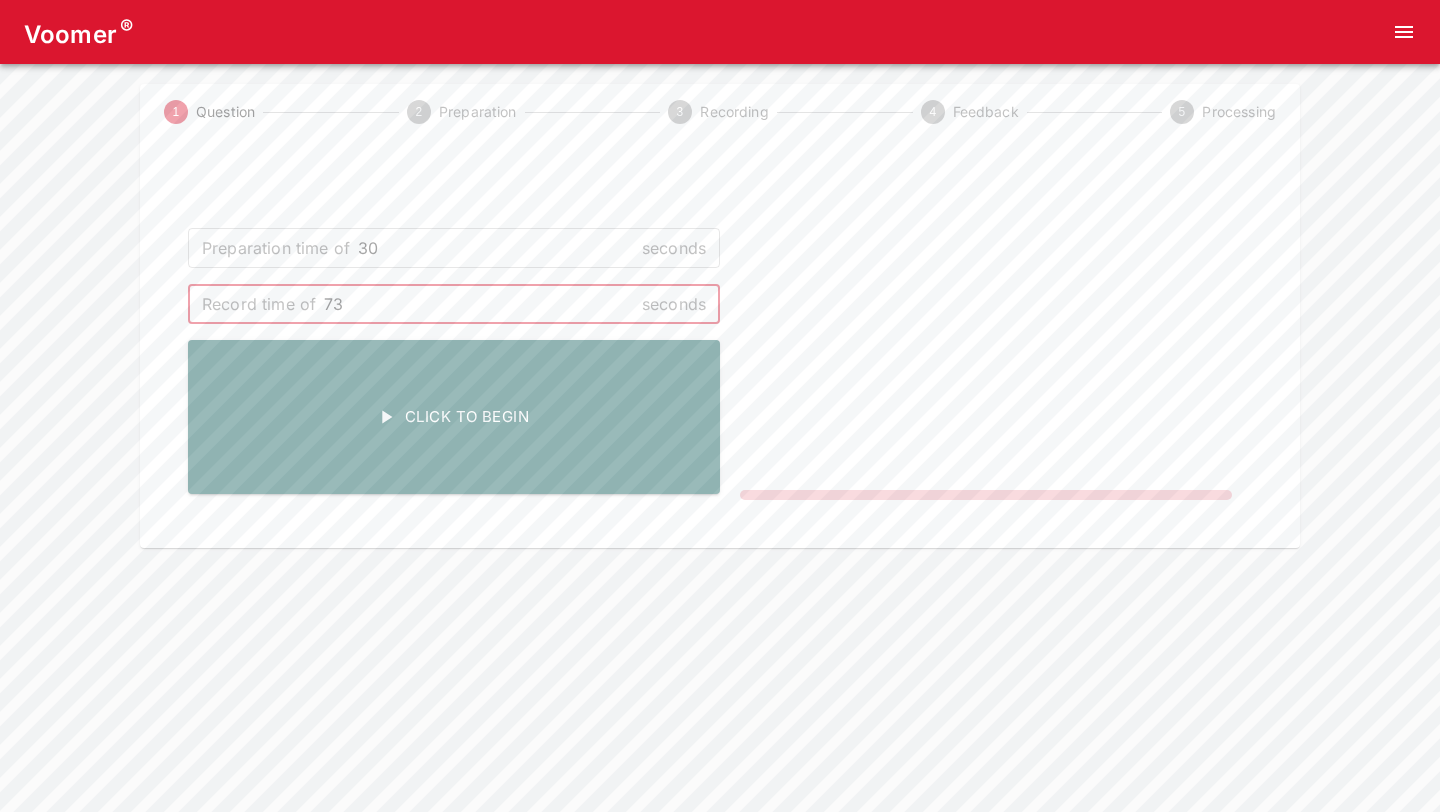 click on "73" at bounding box center (479, 304) 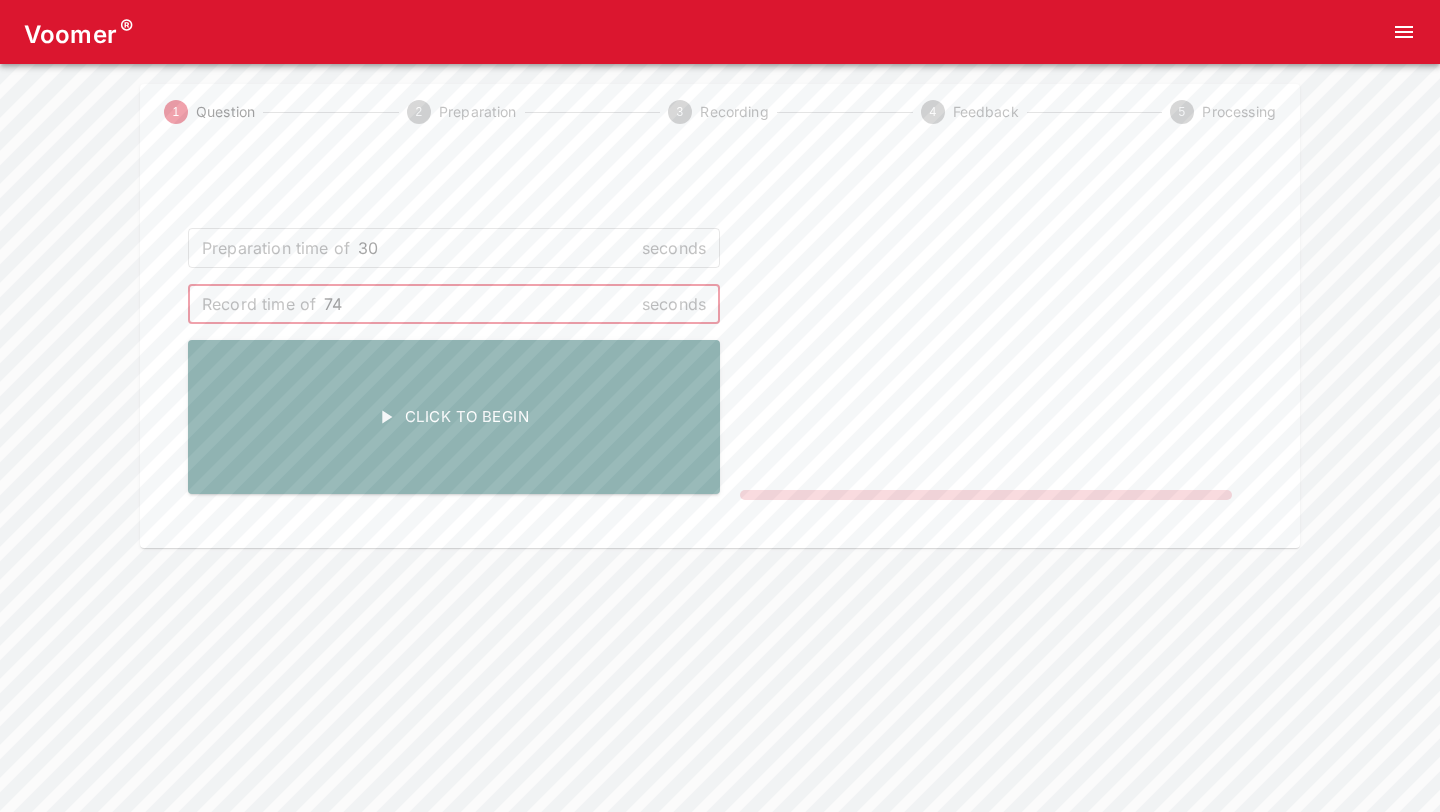 click on "74" at bounding box center (479, 304) 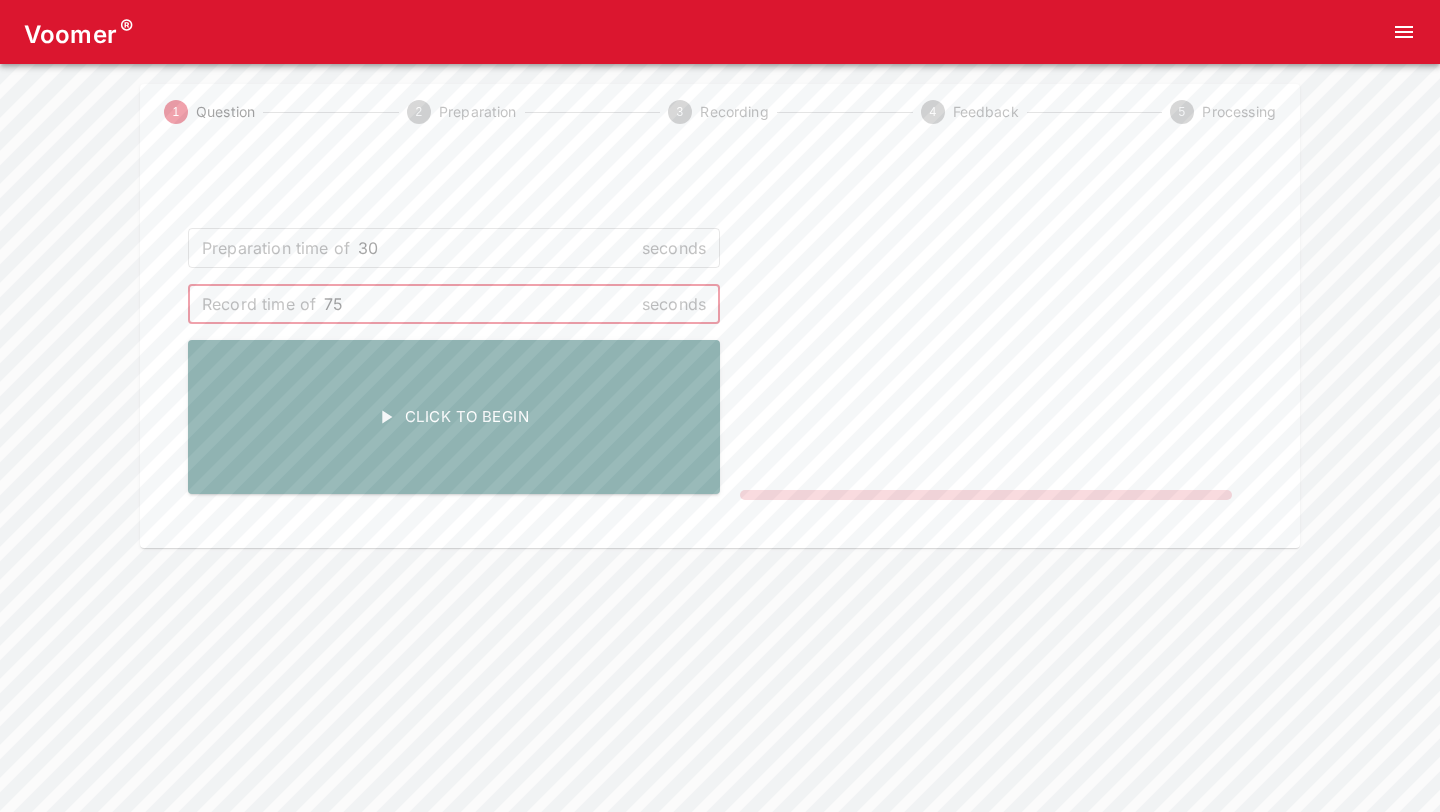 click on "75" at bounding box center (479, 304) 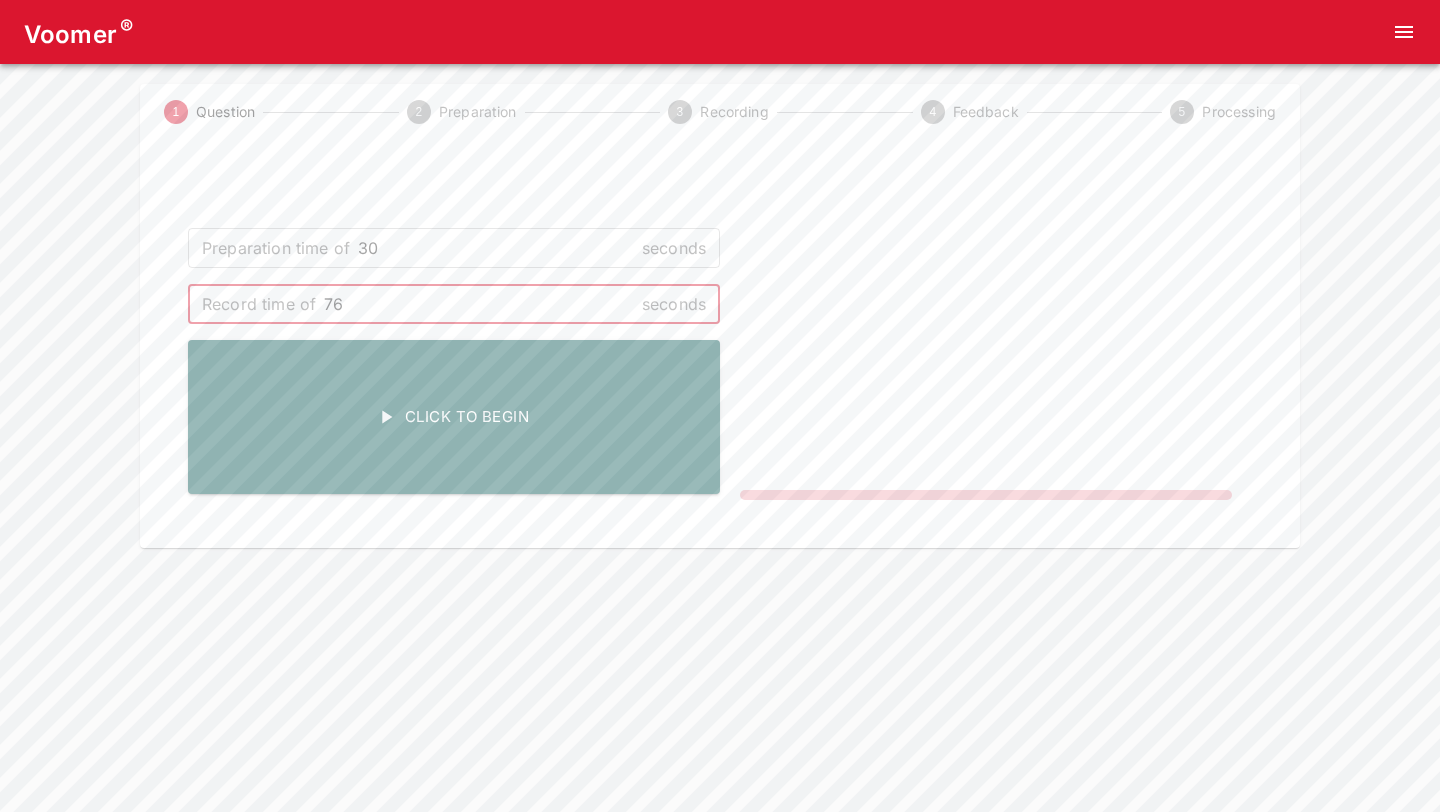 click on "76" at bounding box center (479, 304) 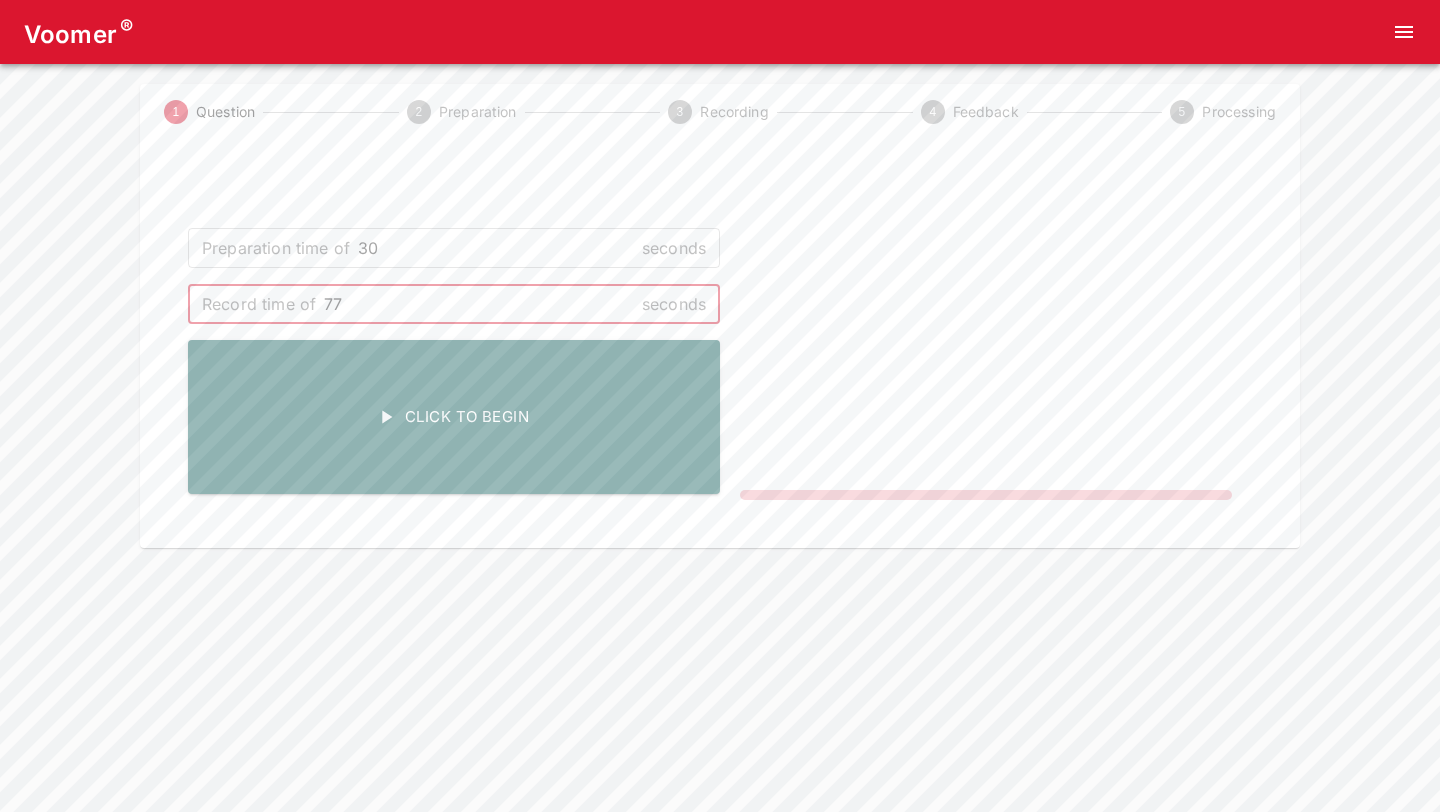 click on "77" at bounding box center (479, 304) 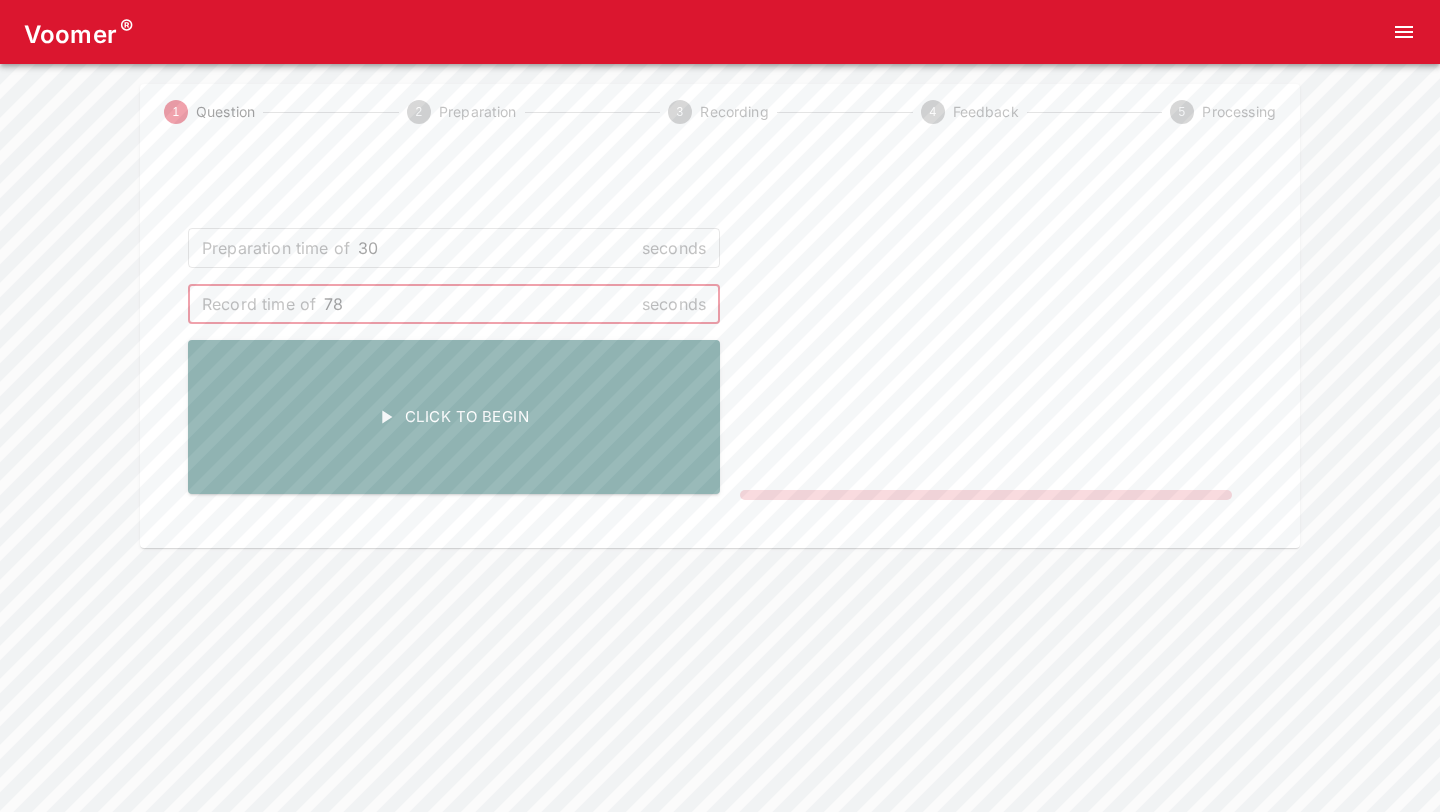 click on "78" at bounding box center [479, 304] 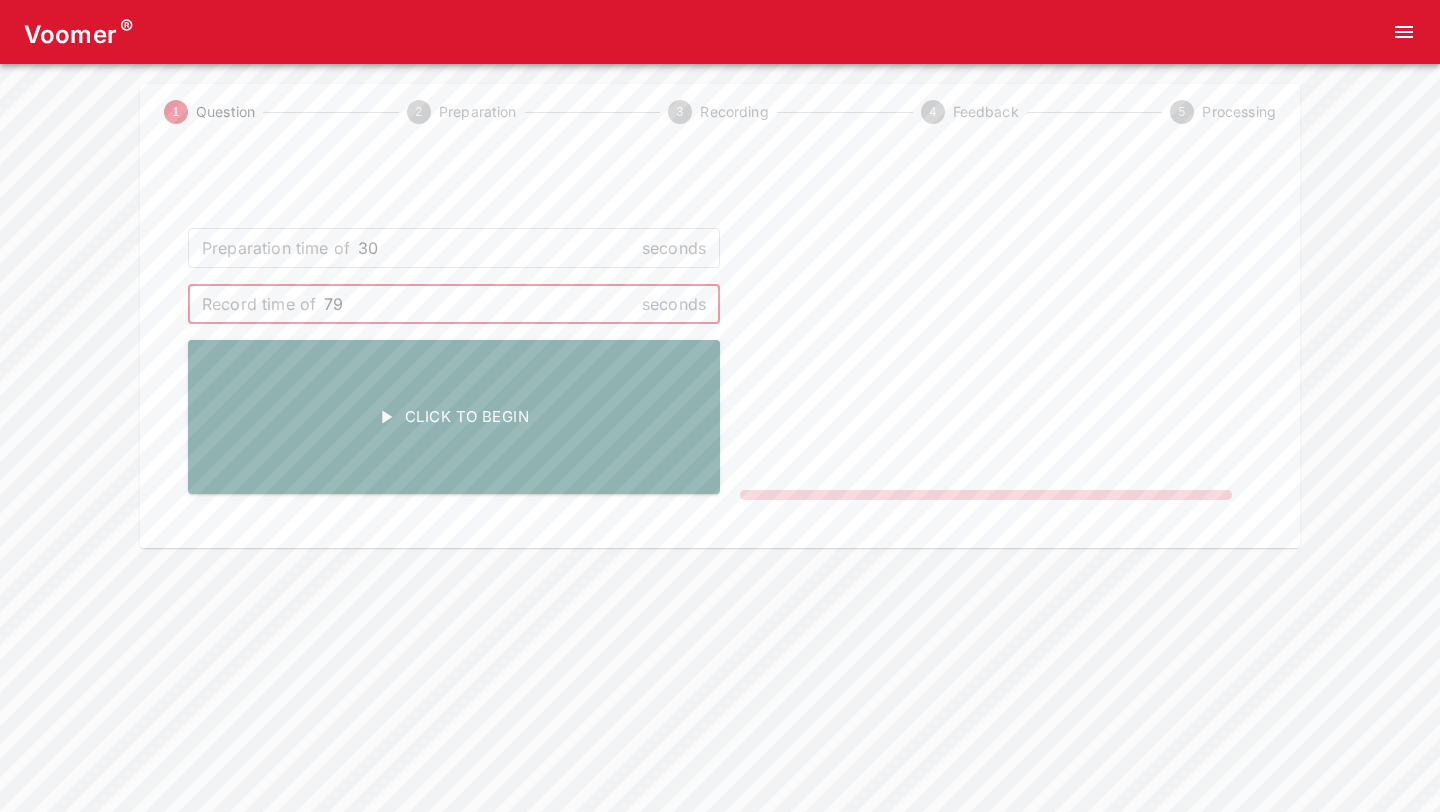 click on "79" at bounding box center [479, 304] 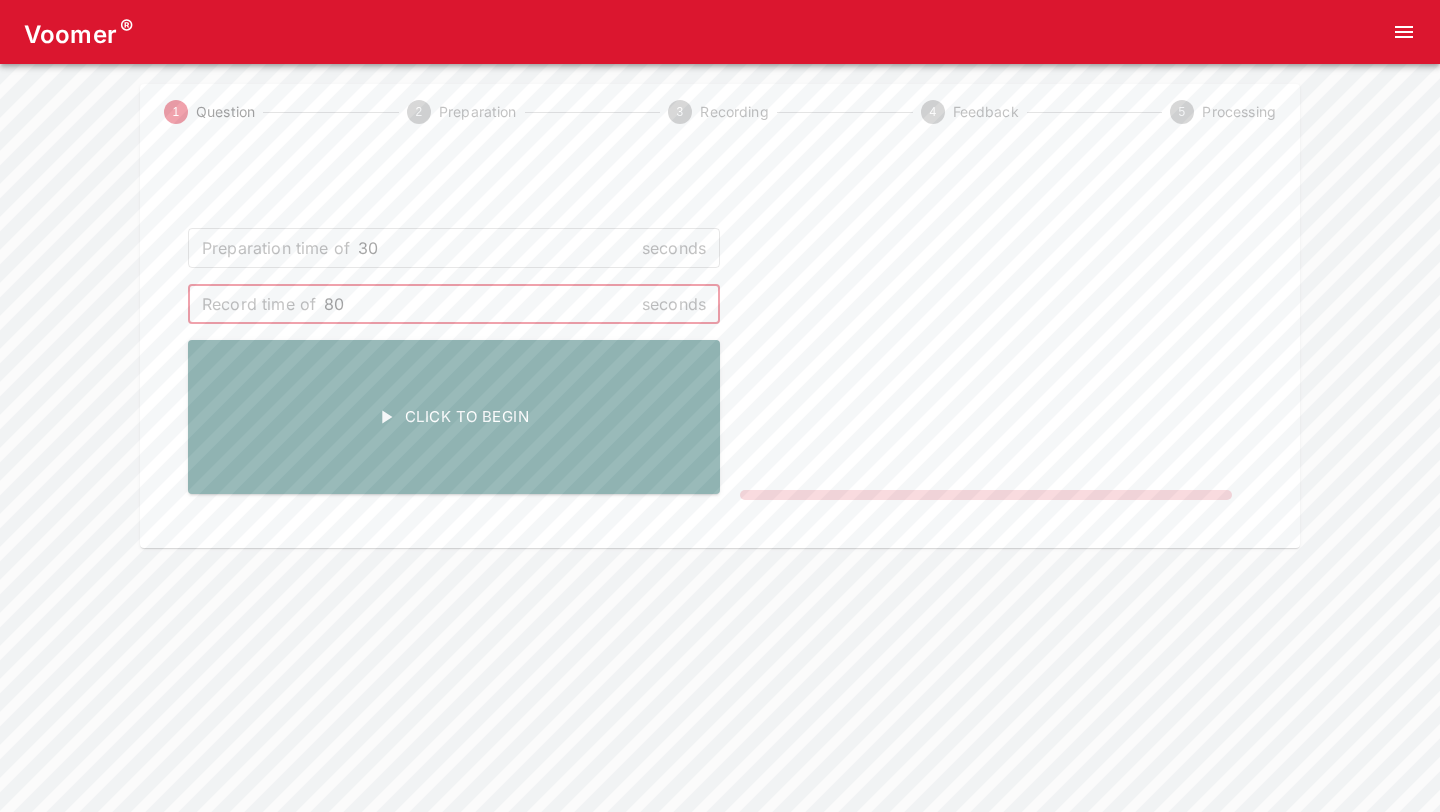 click on "80" at bounding box center [479, 304] 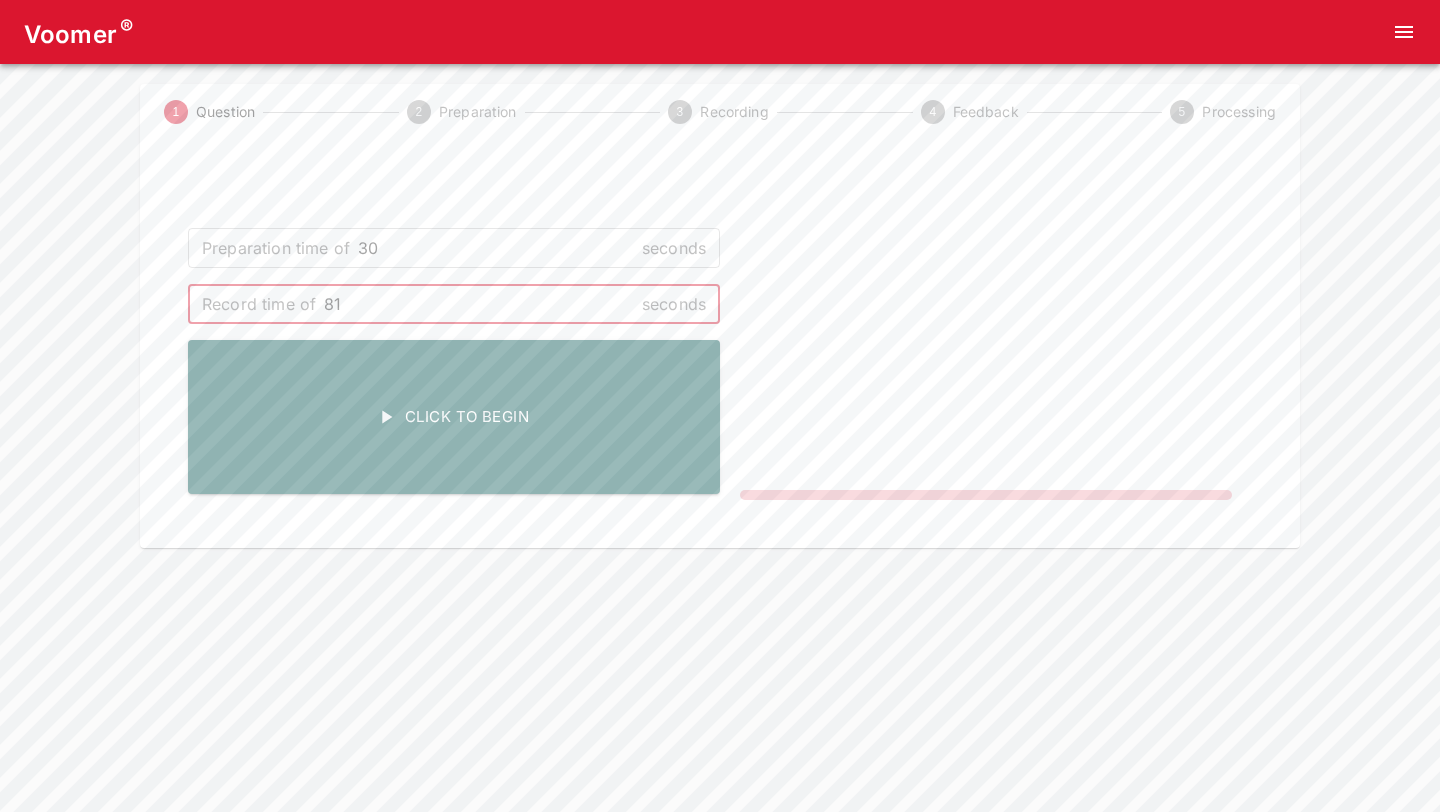 click on "81" at bounding box center (479, 304) 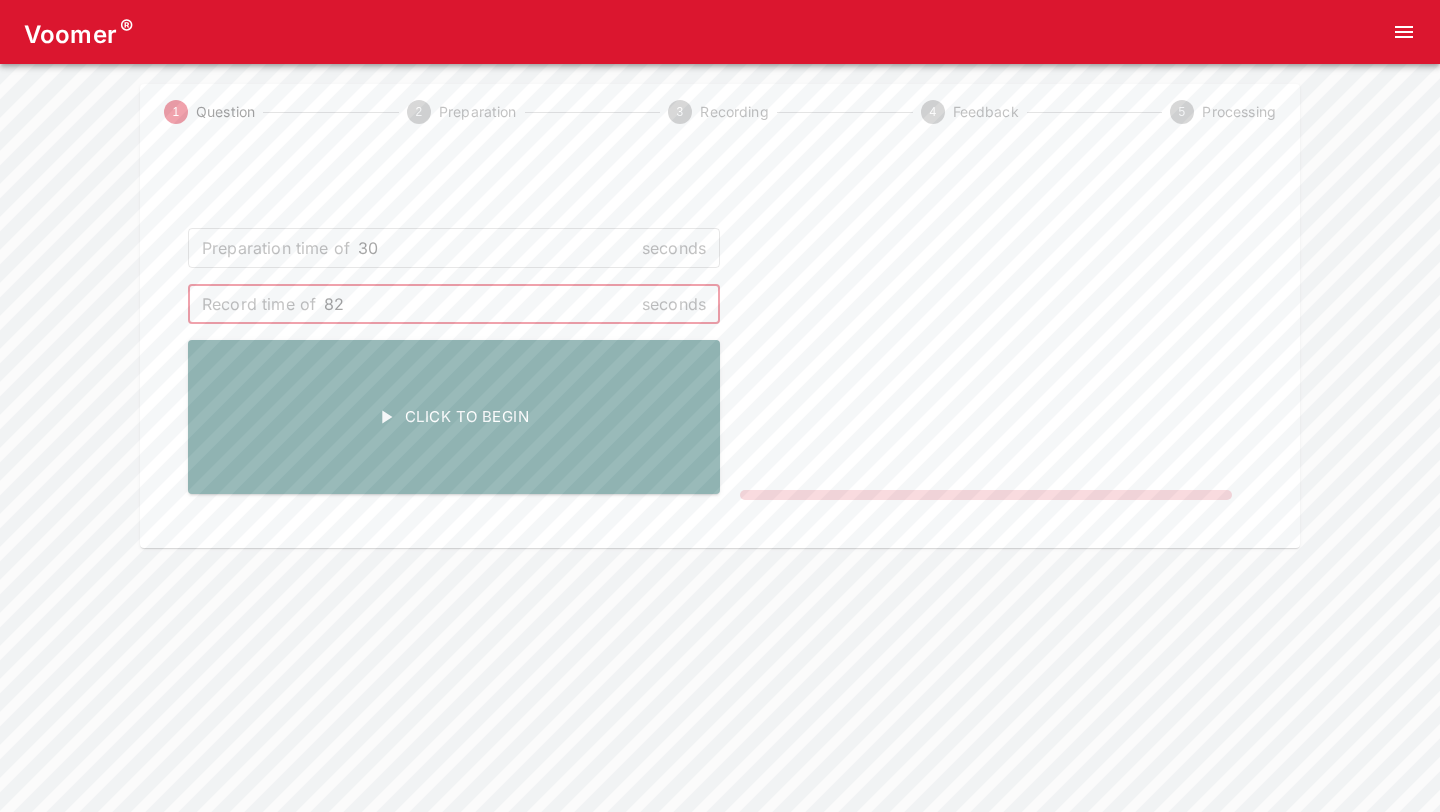 click on "82" at bounding box center (479, 304) 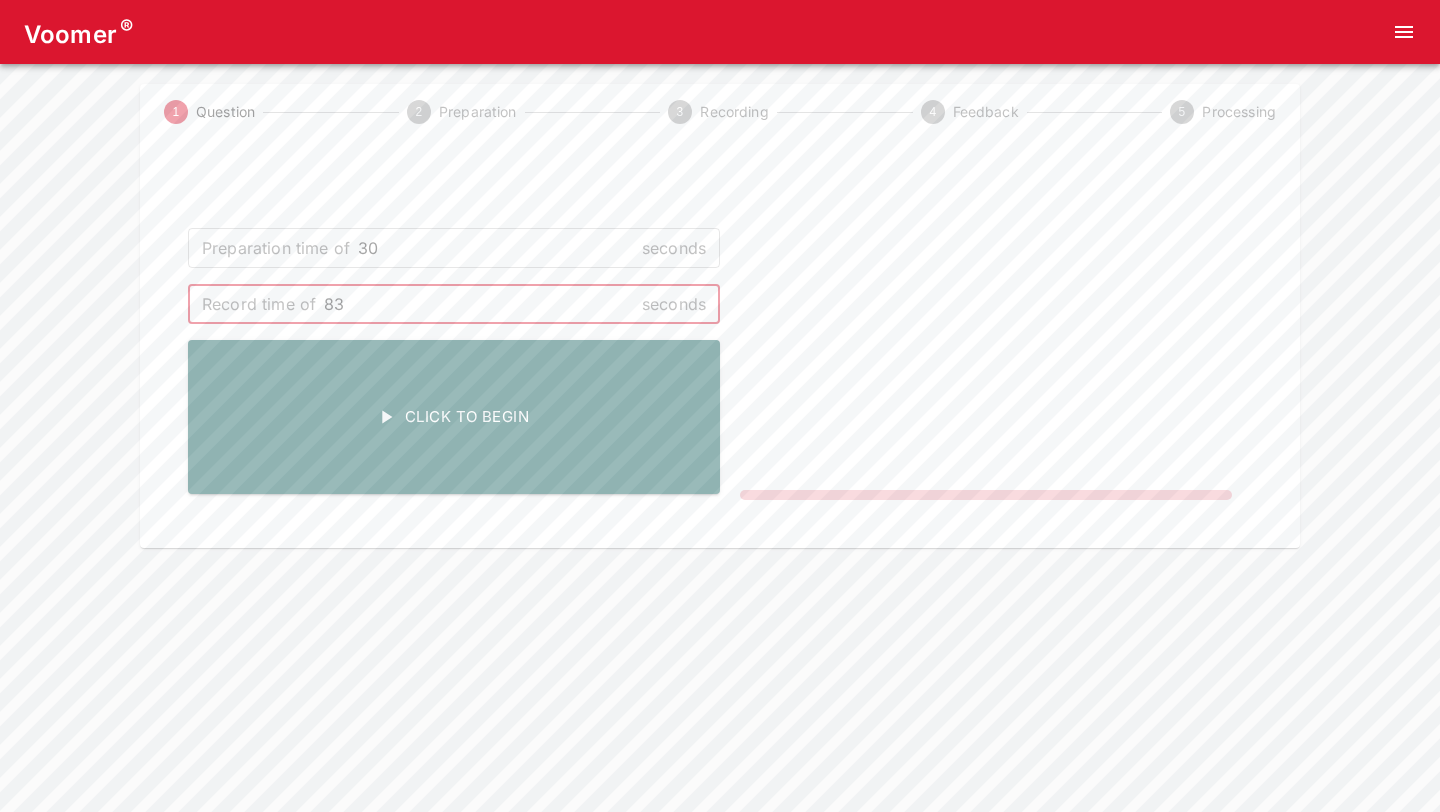 click on "83" at bounding box center (479, 304) 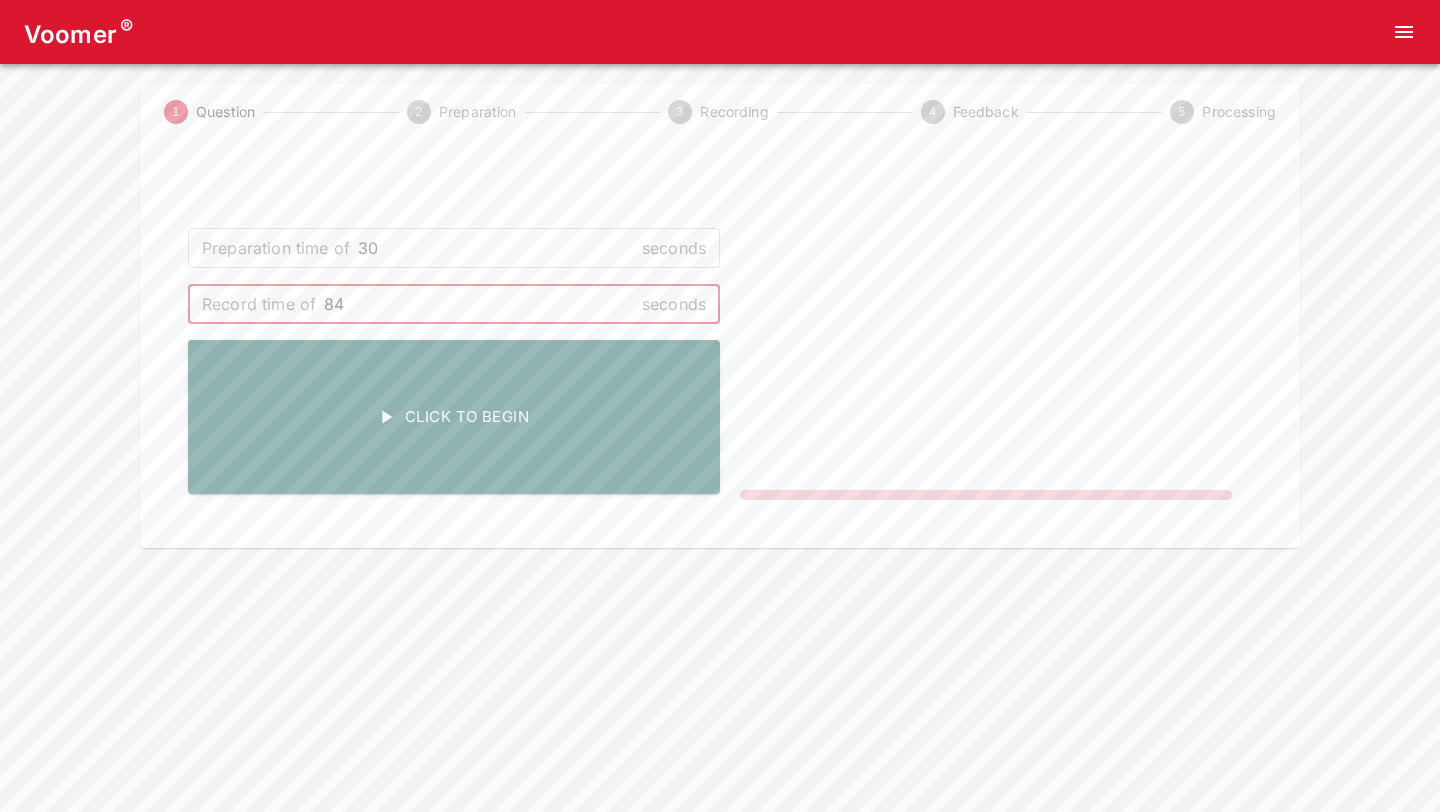 click on "84" at bounding box center (479, 304) 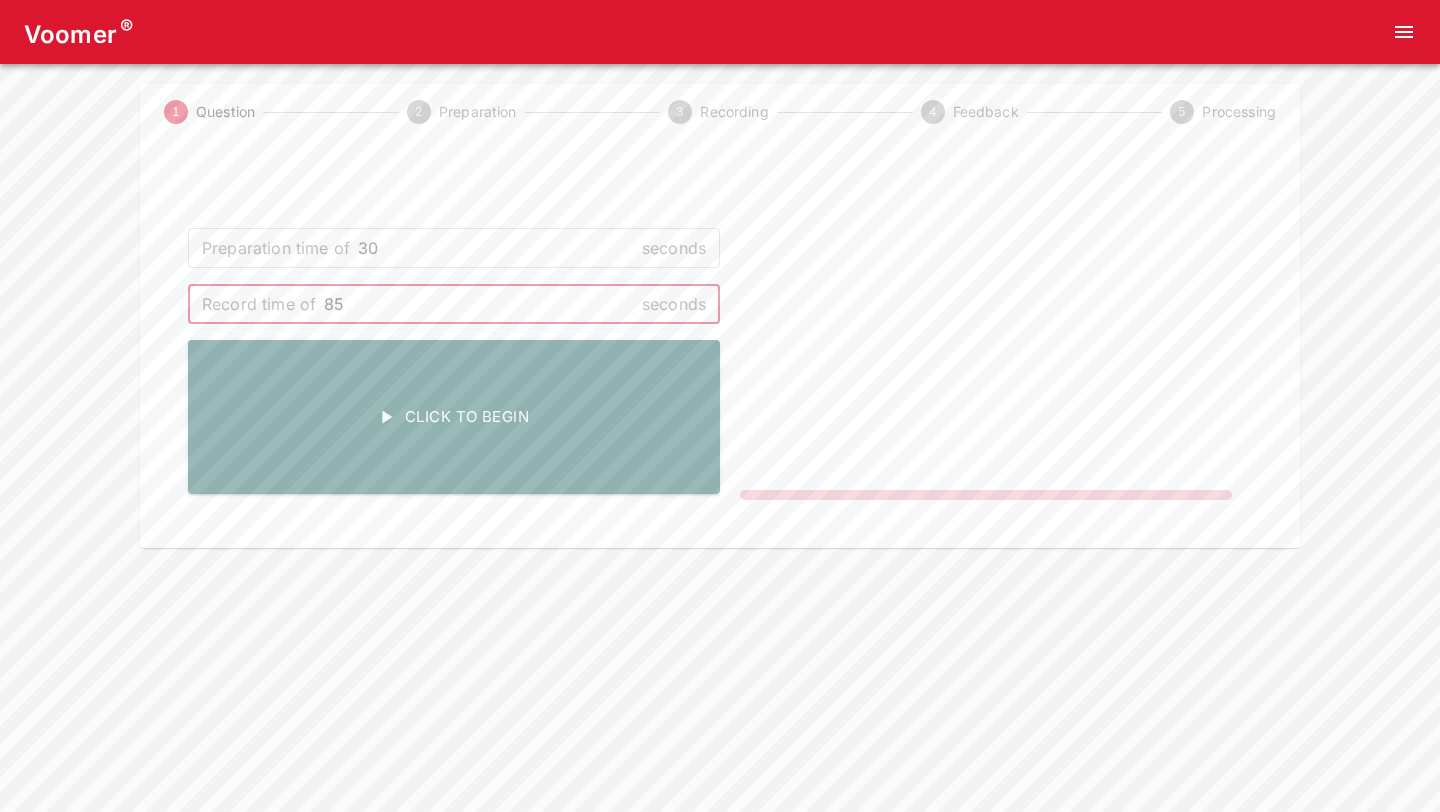 click on "85" at bounding box center (479, 304) 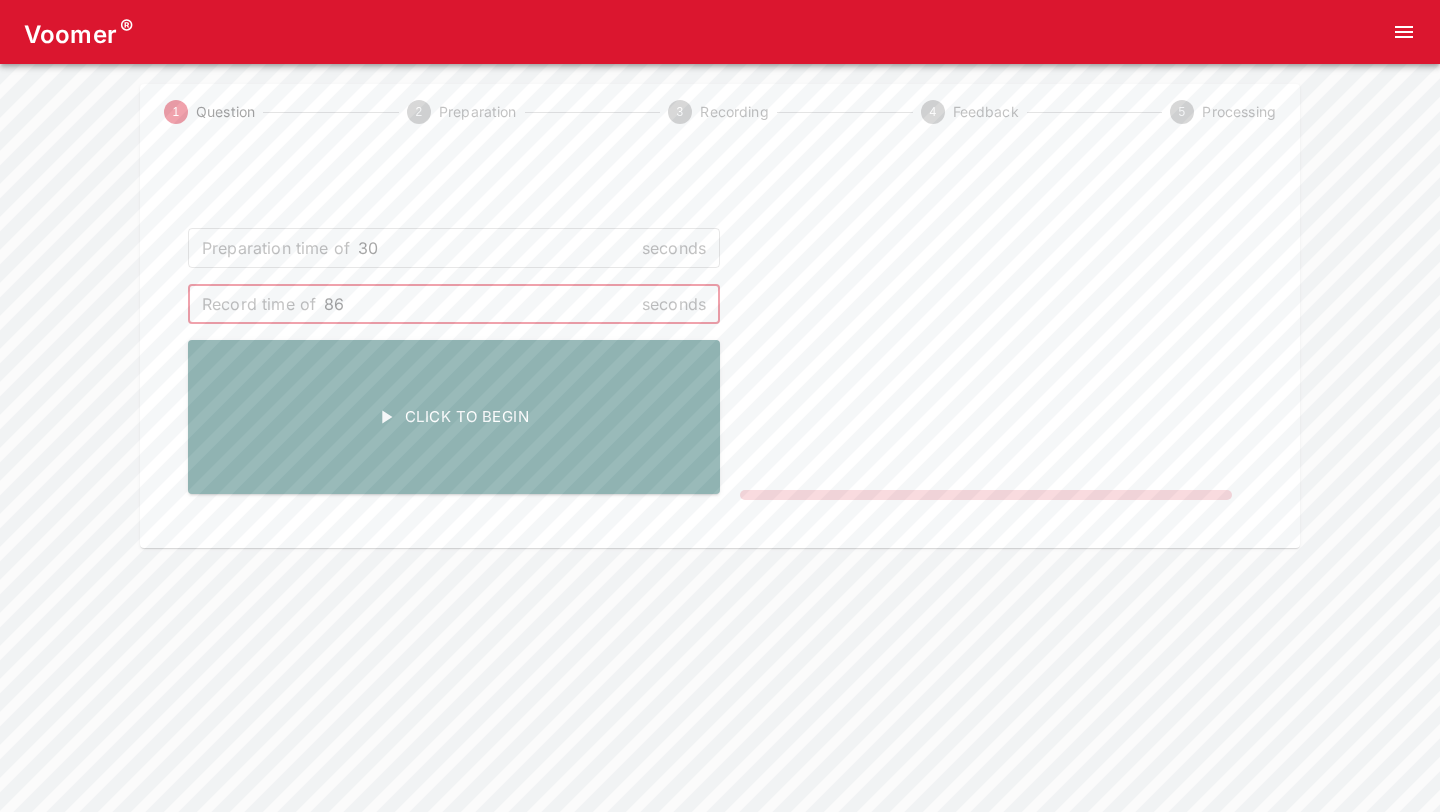 click on "86" at bounding box center (479, 304) 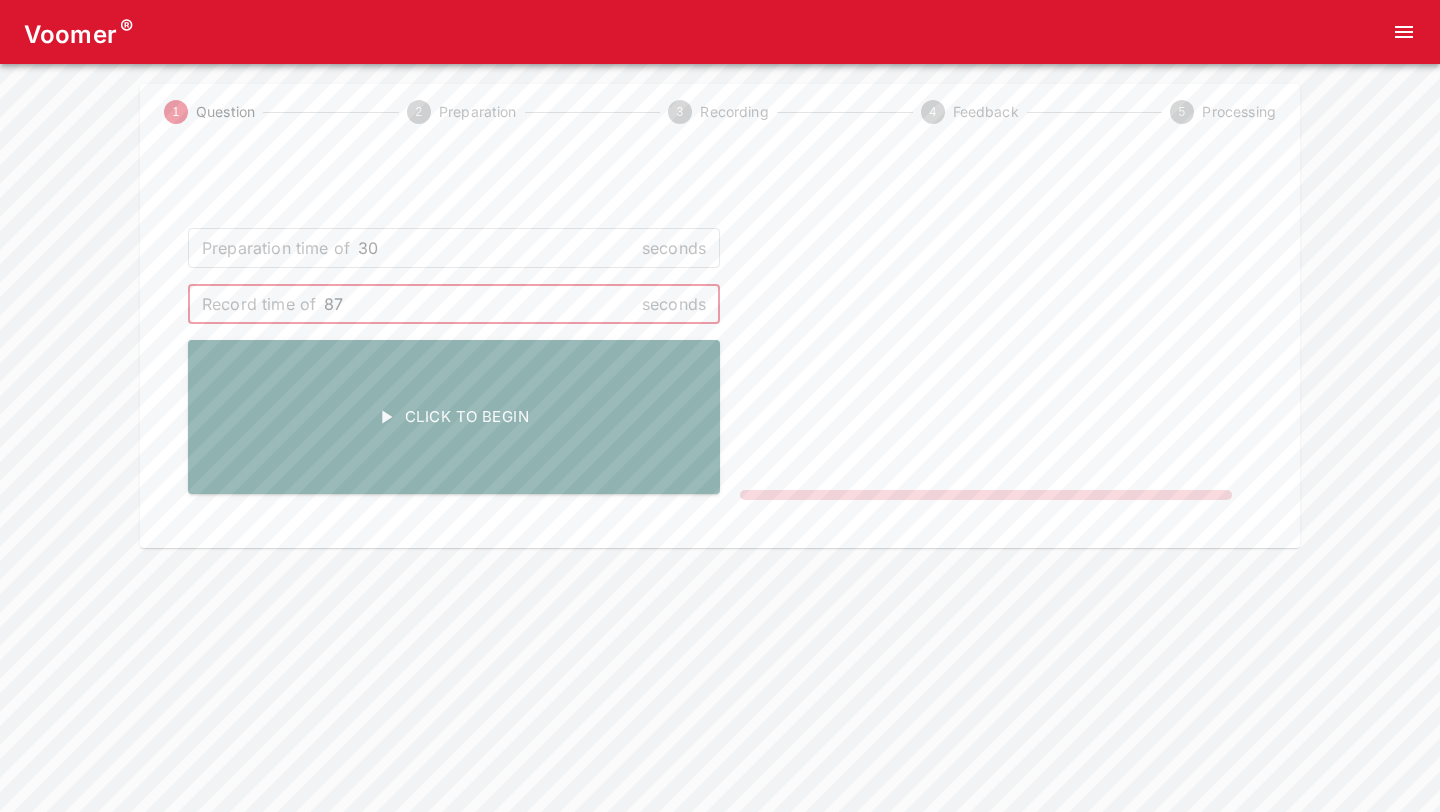 click on "87" at bounding box center [479, 304] 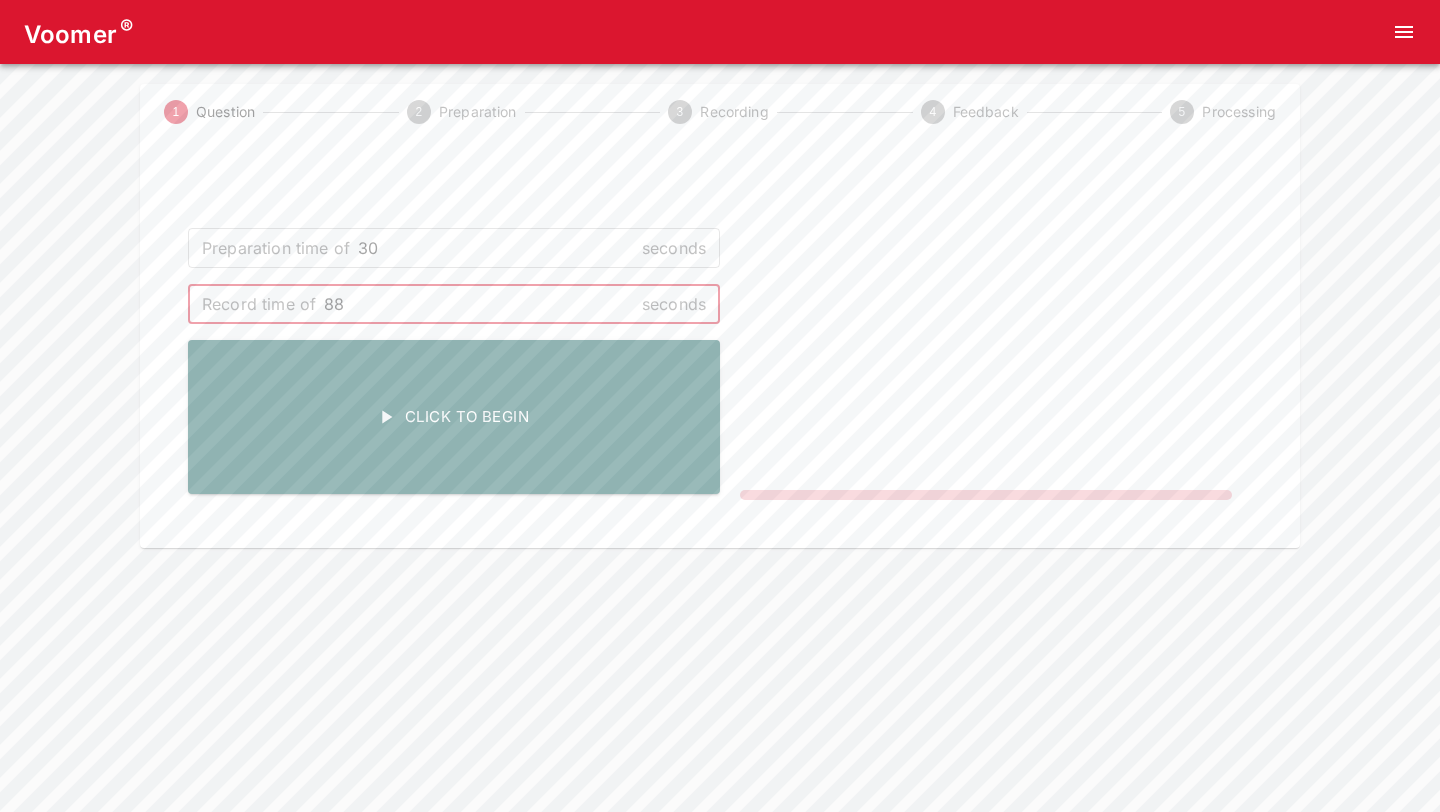 click on "88" at bounding box center (479, 304) 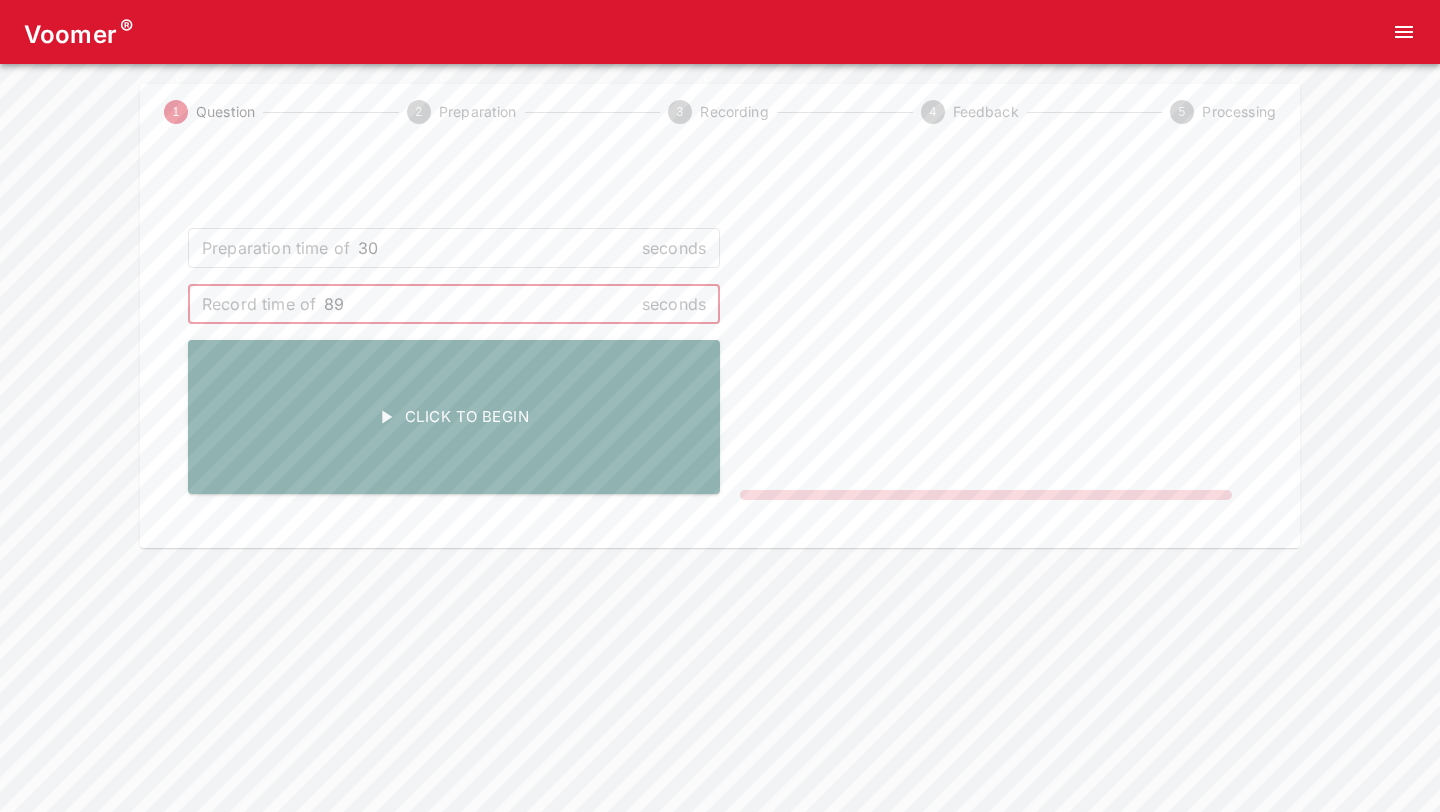 click on "89" at bounding box center [479, 304] 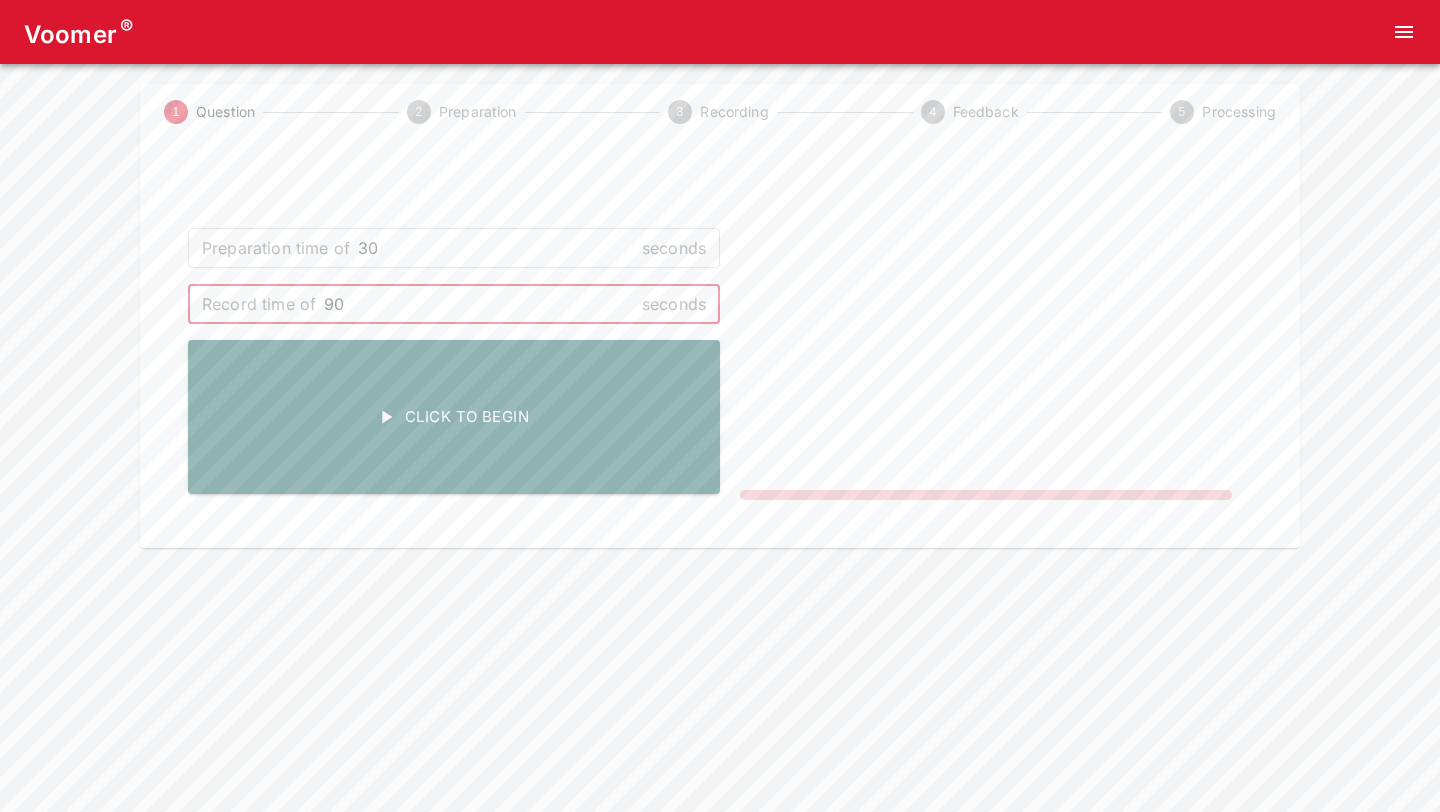 click on "90" at bounding box center [479, 304] 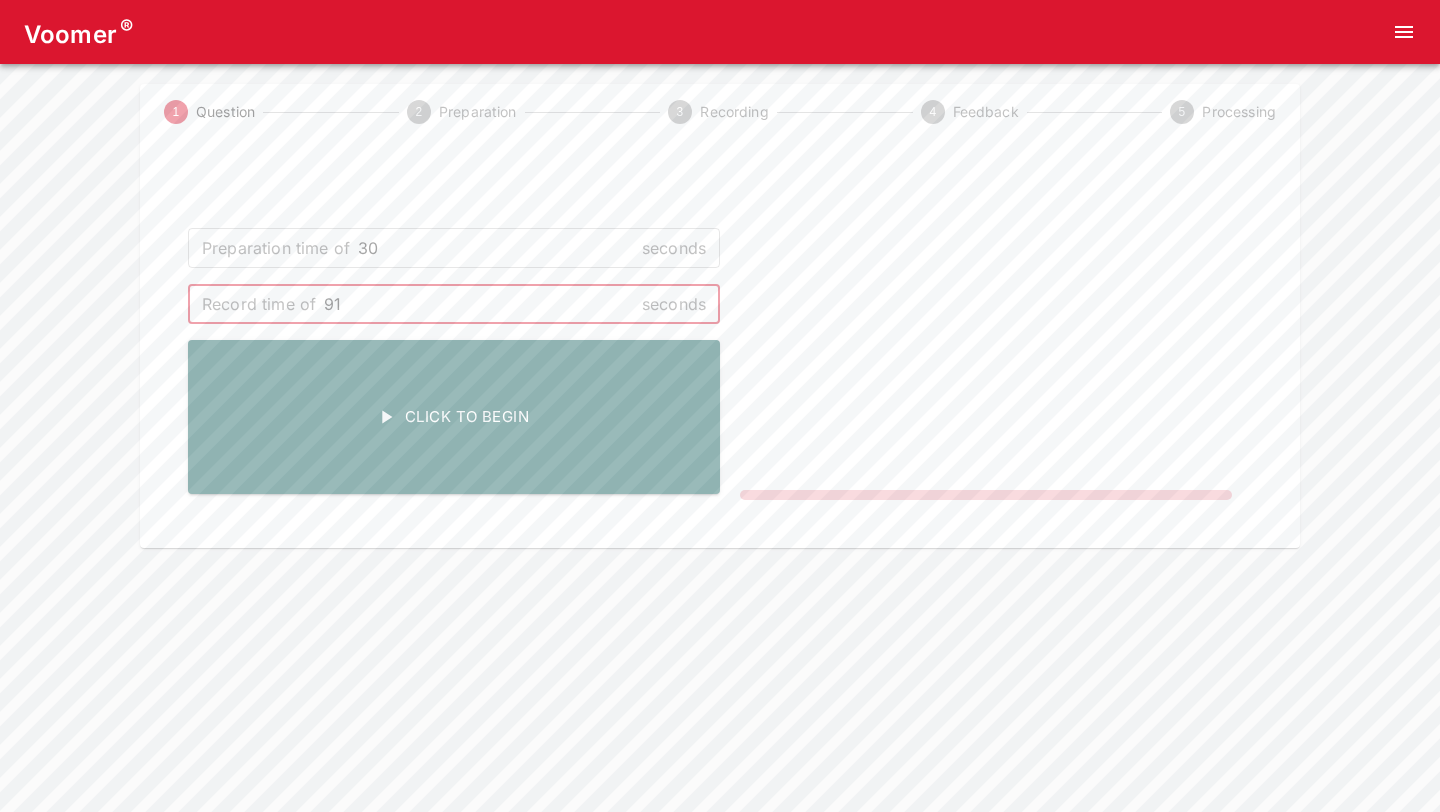 click on "91" at bounding box center (479, 304) 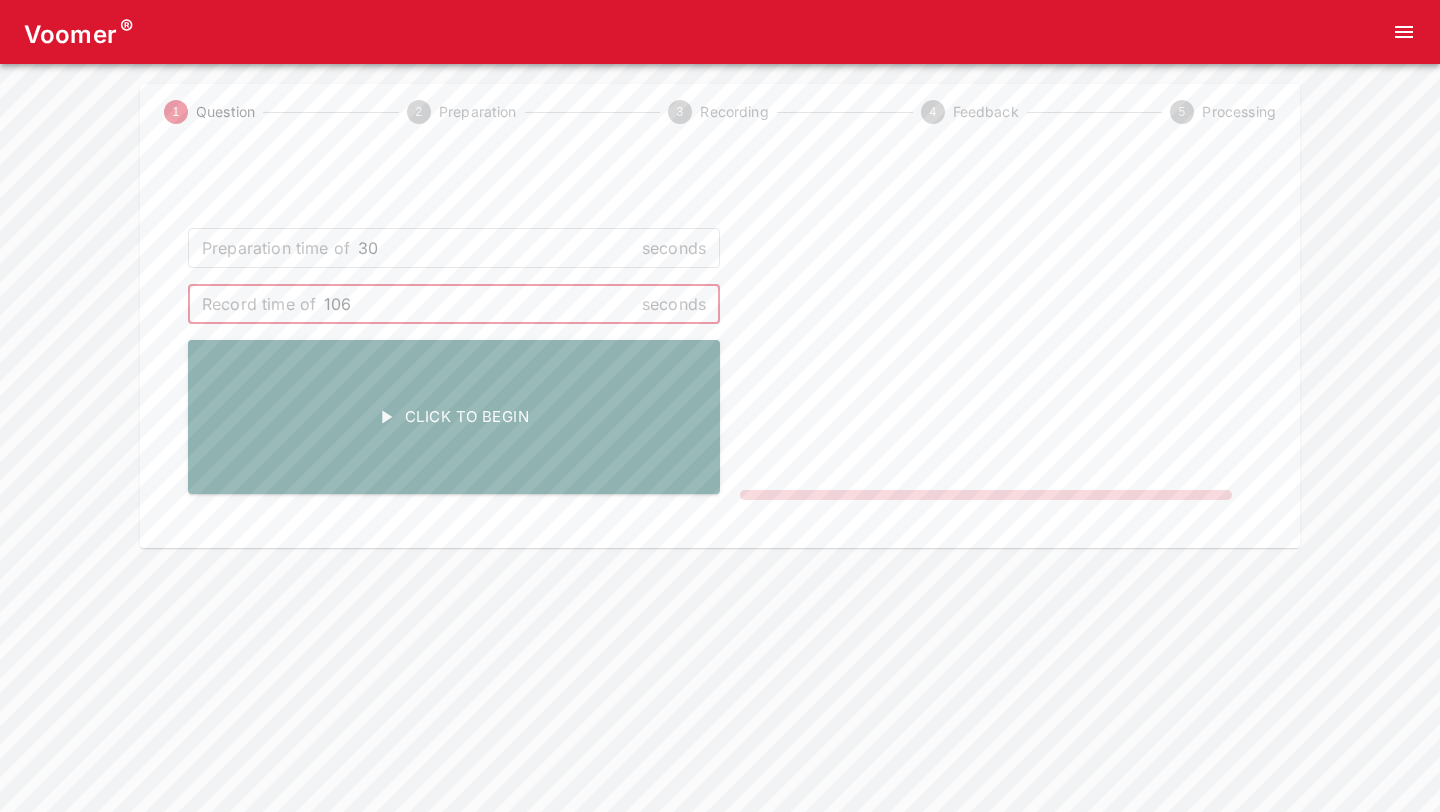 click on "106" at bounding box center [479, 304] 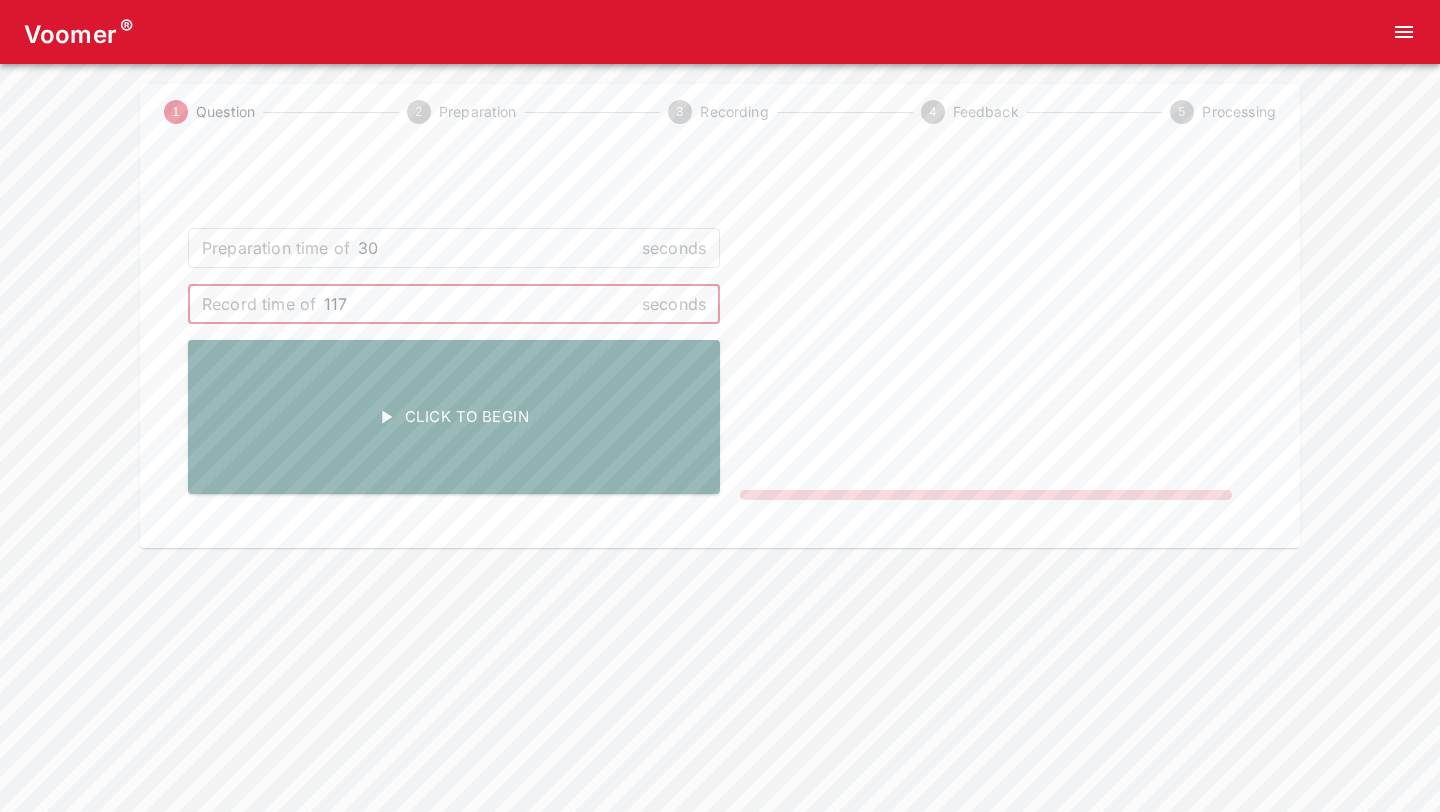 click on "117" at bounding box center [479, 304] 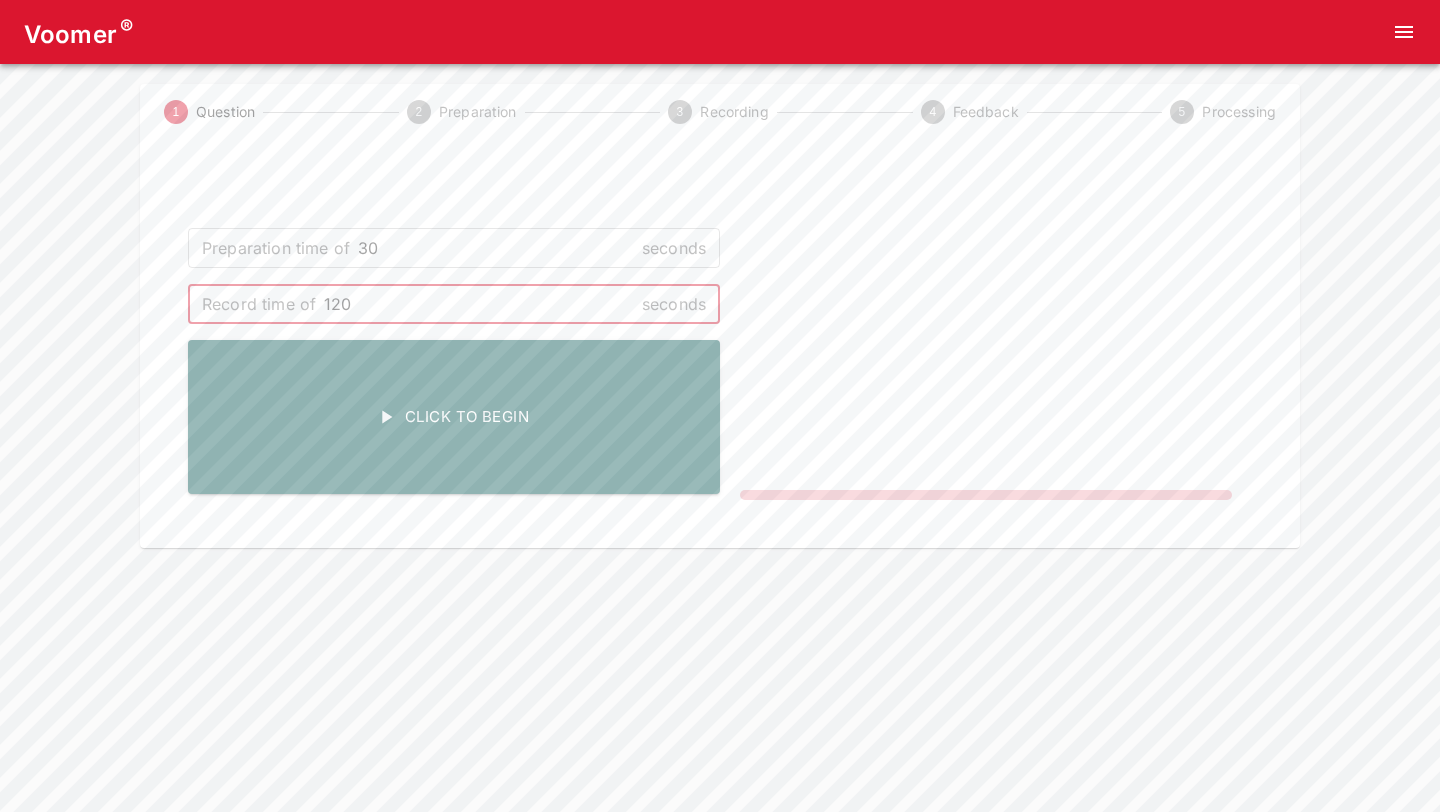 type on "120" 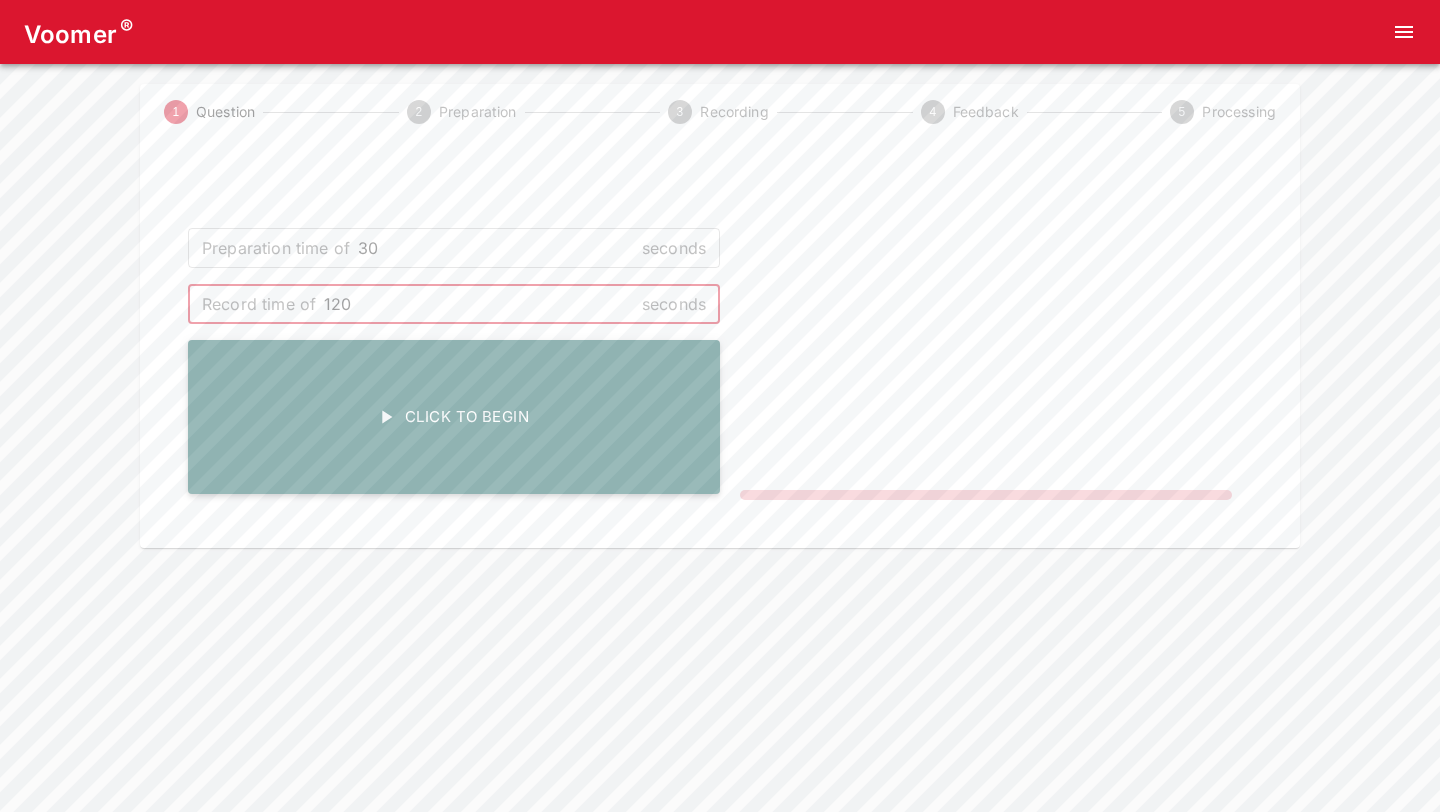 click on "Click To Begin" at bounding box center [454, 417] 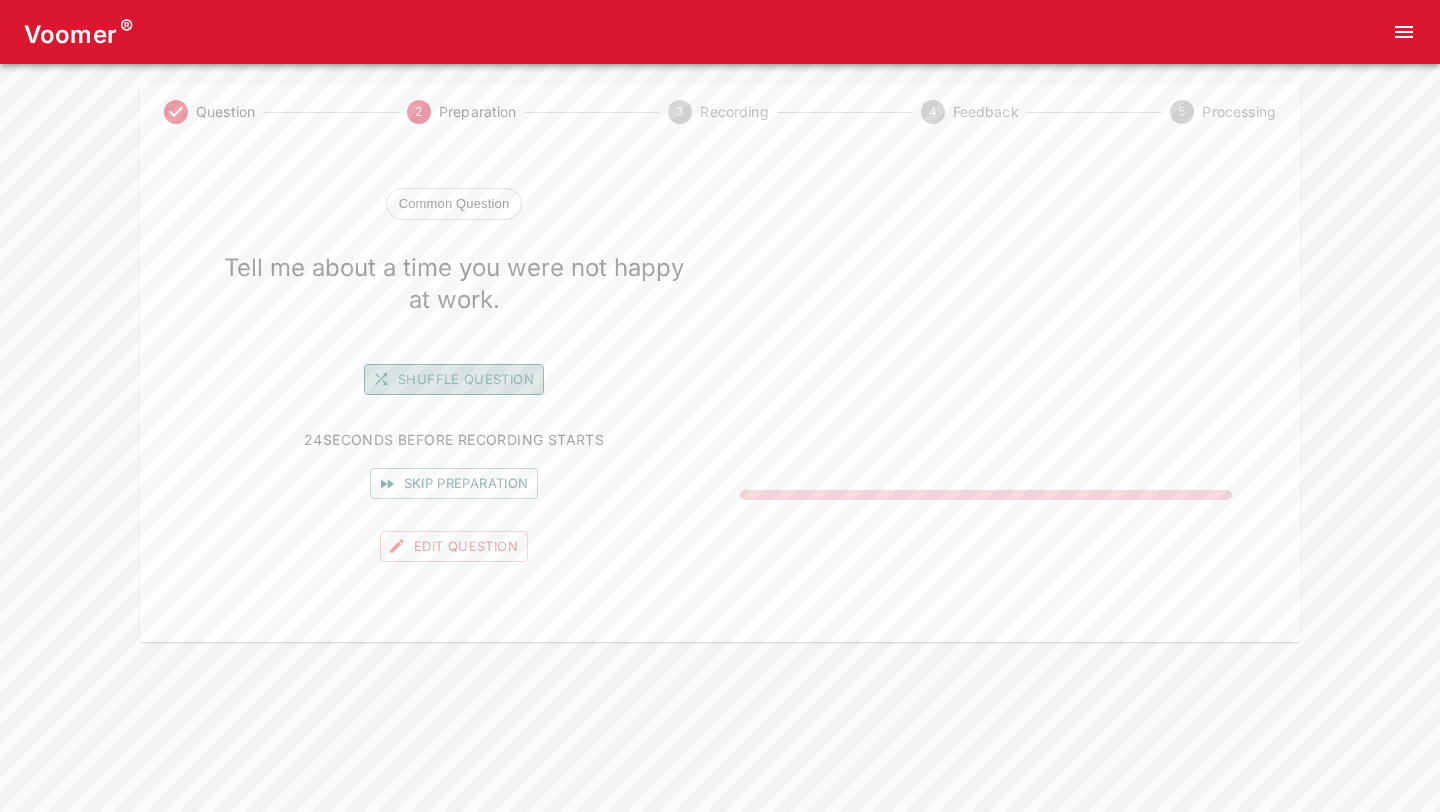 click on "Shuffle question" at bounding box center (454, 379) 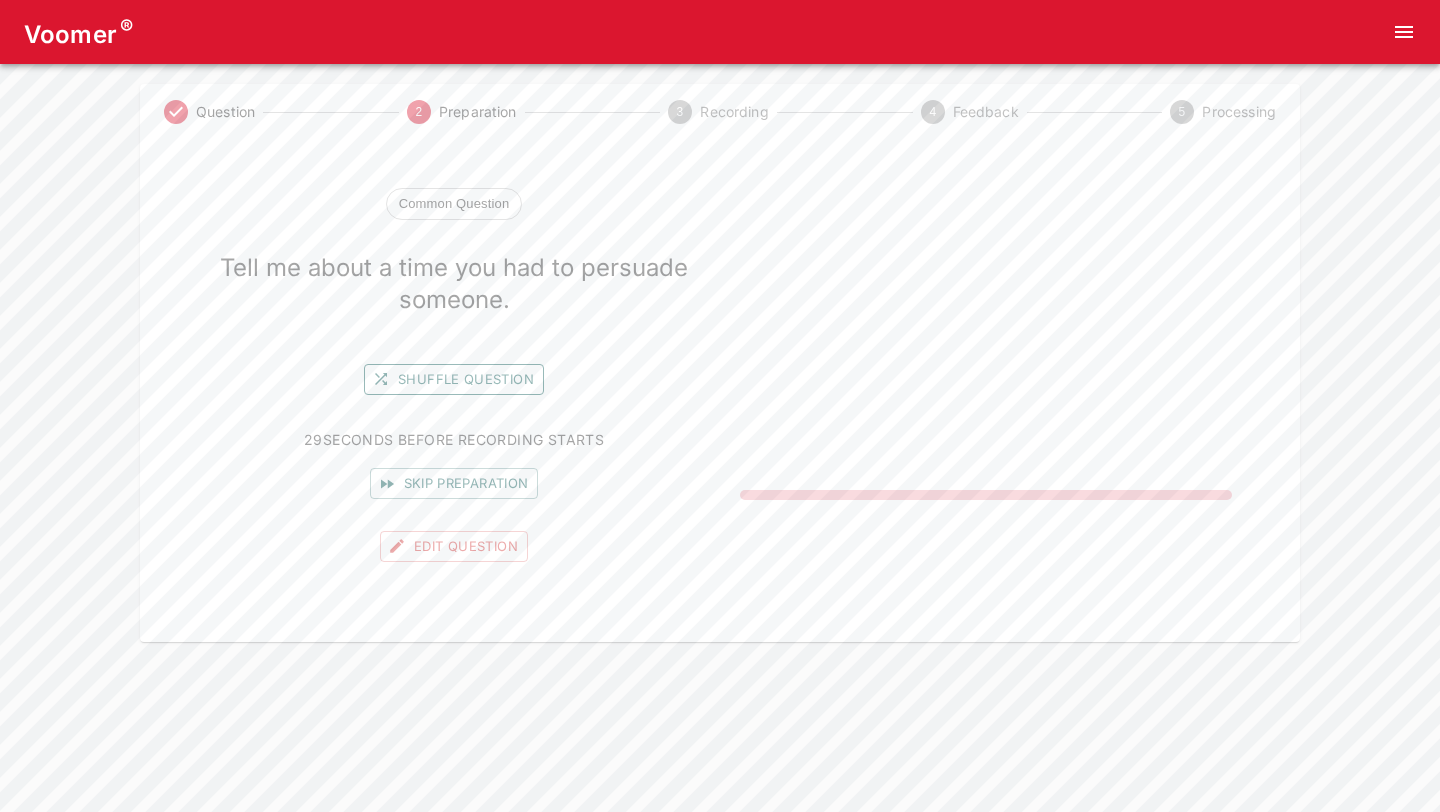 click on "Shuffle question" at bounding box center (454, 379) 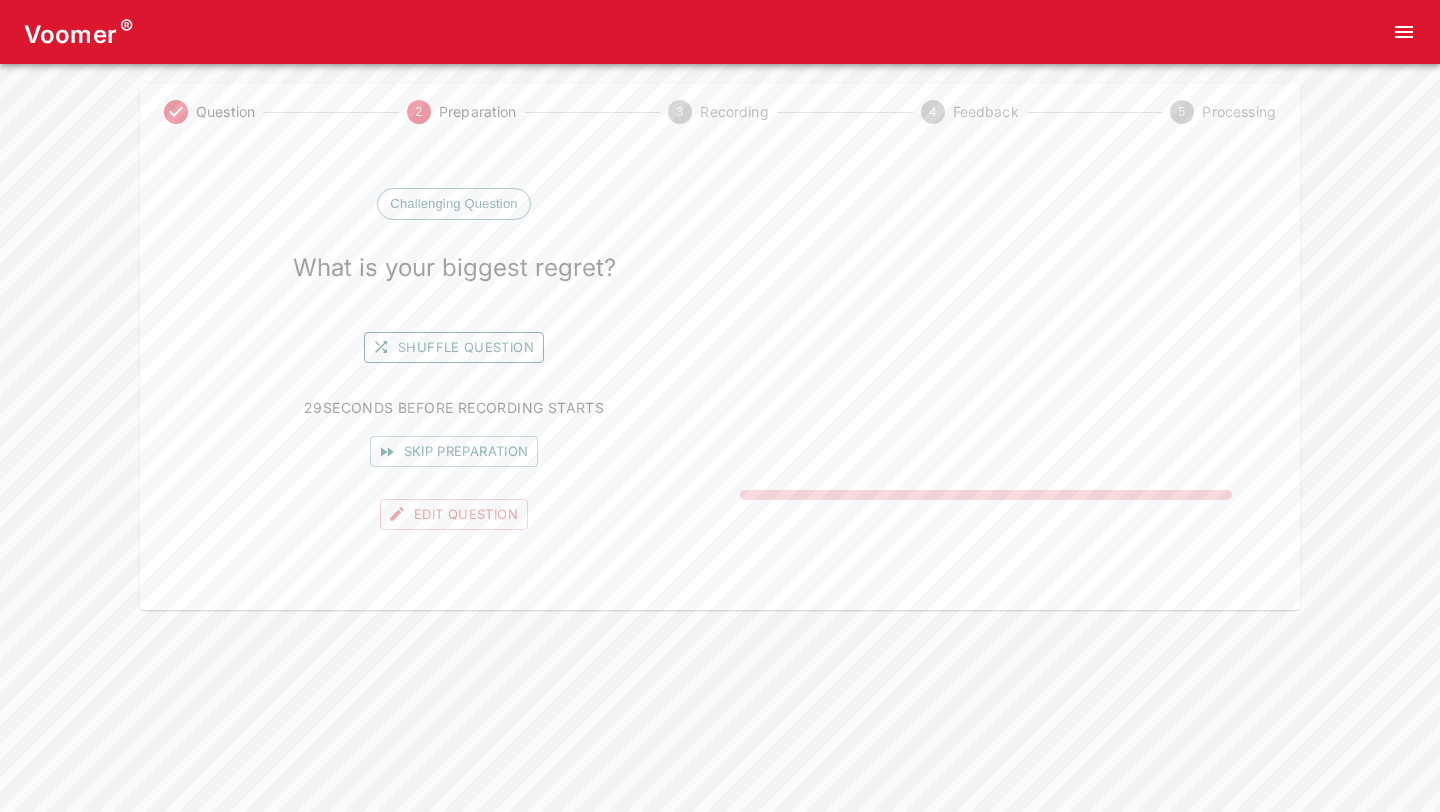 click on "Shuffle question" at bounding box center (454, 347) 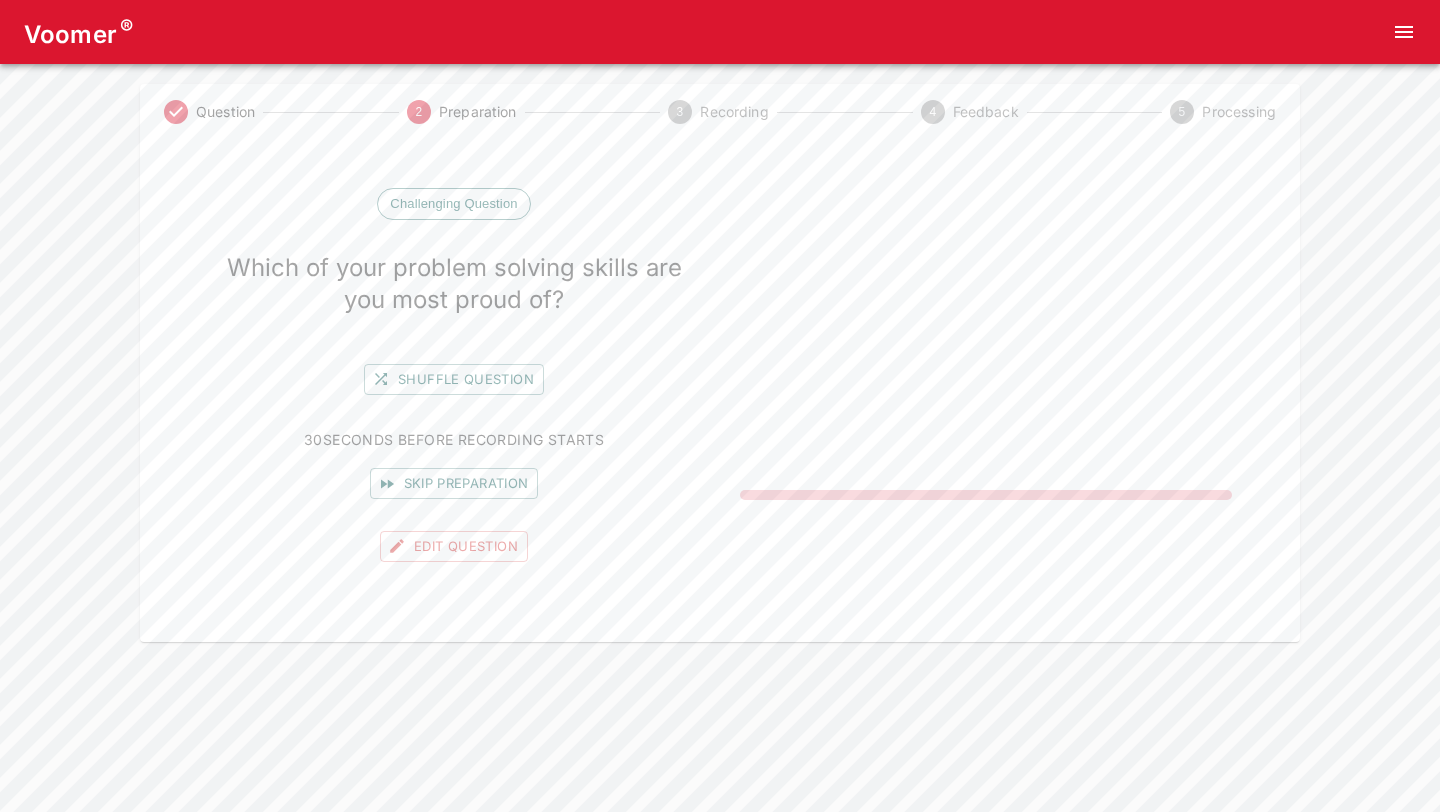 click on "Shuffle question" at bounding box center (454, 379) 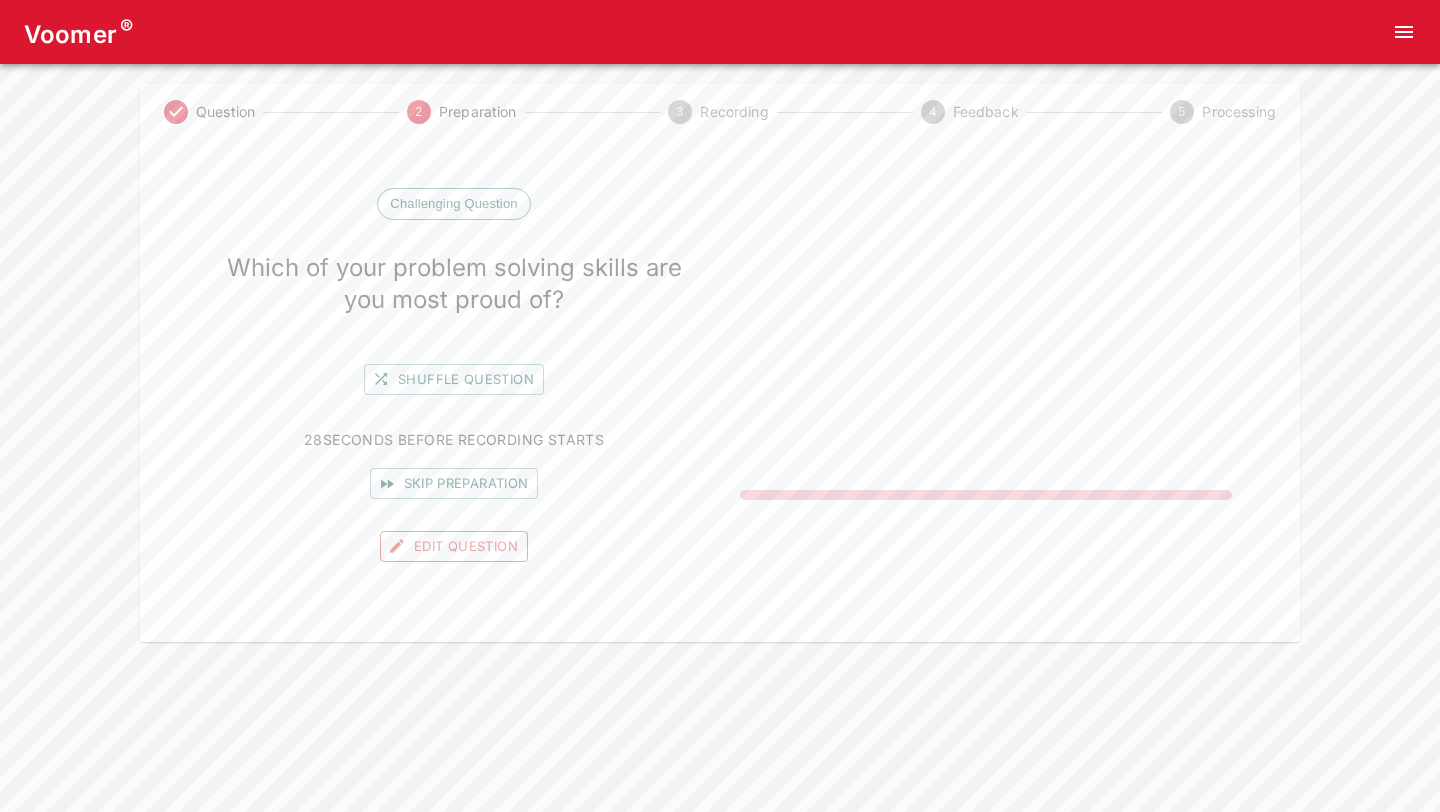 click on "Edit Question" at bounding box center (454, 546) 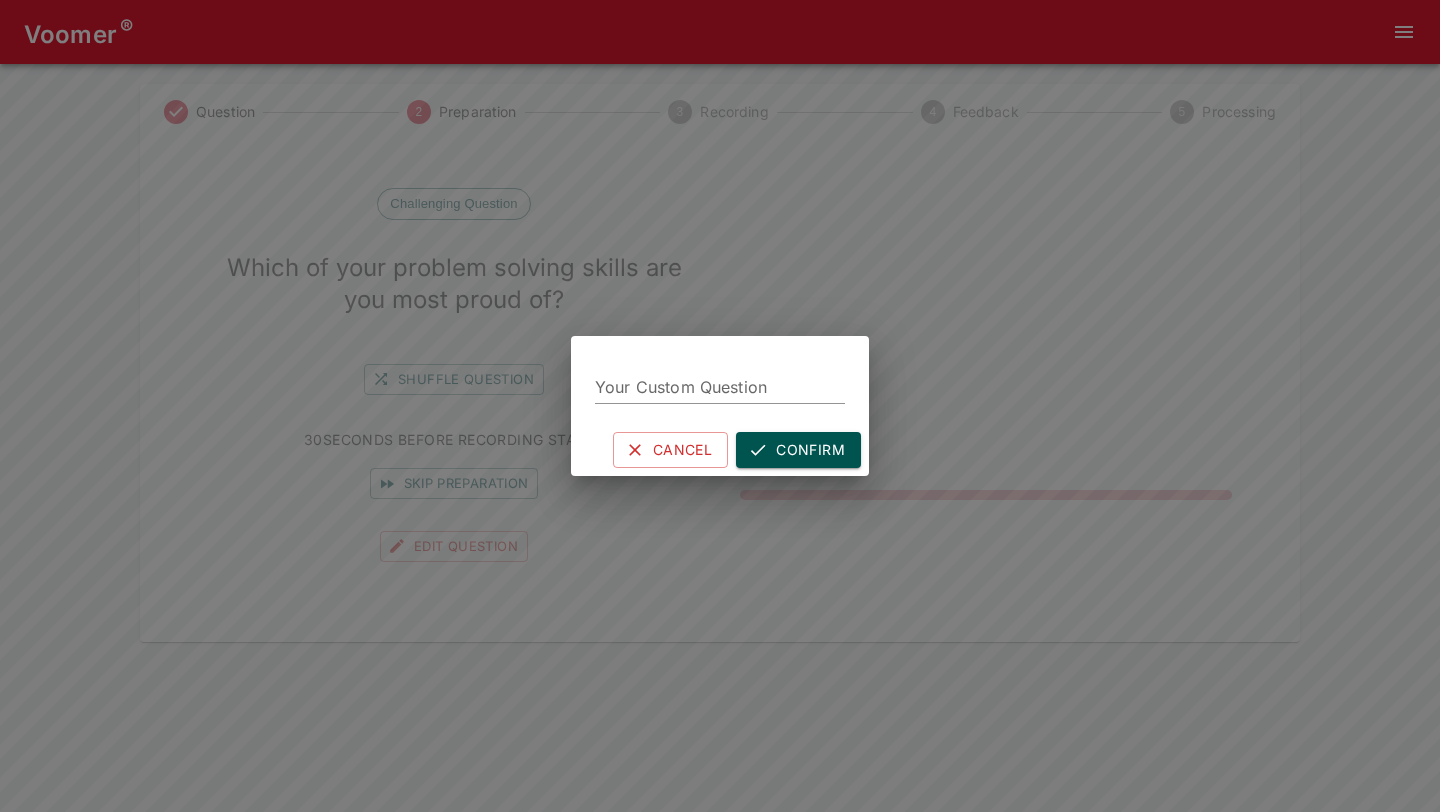 click on "Your Custom Question" at bounding box center (720, 388) 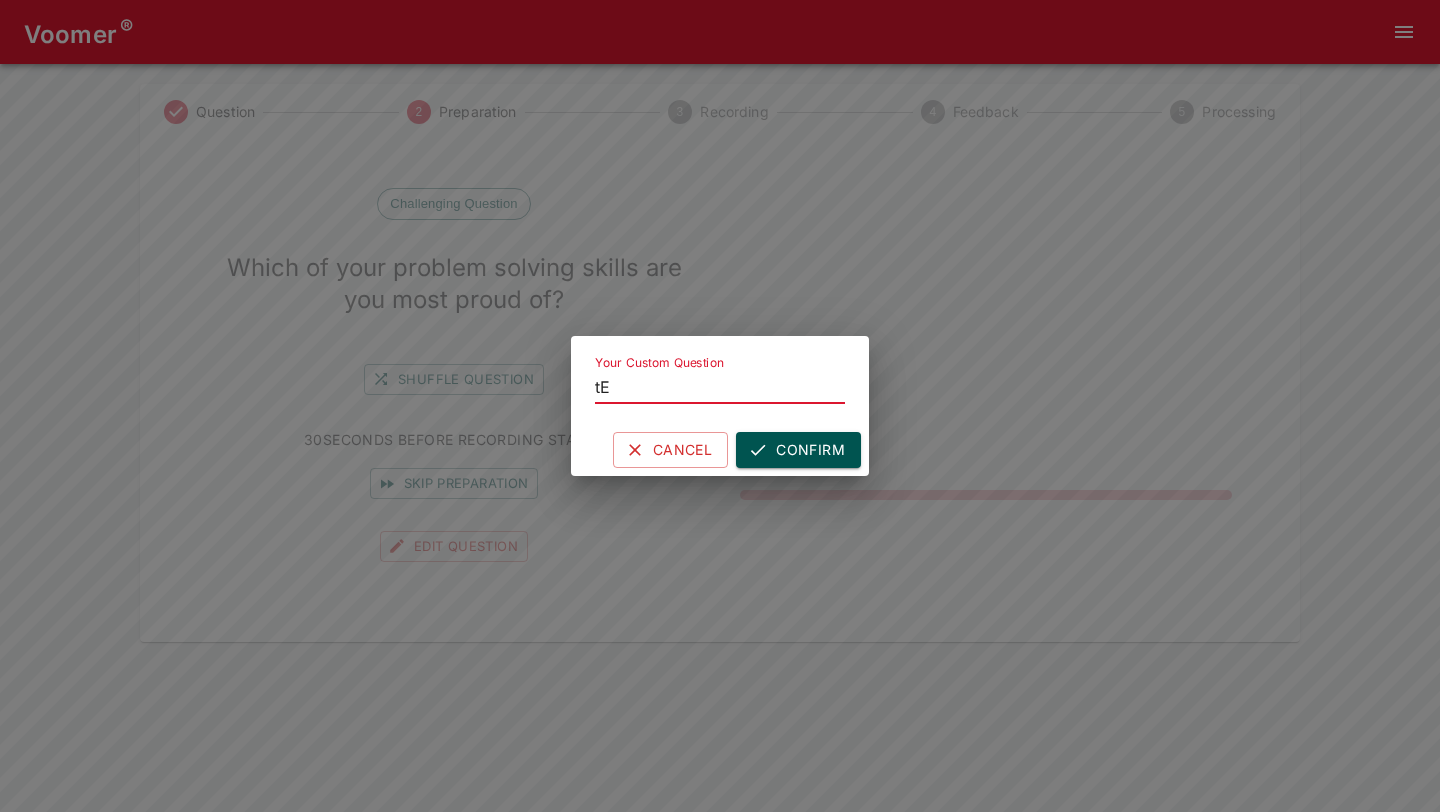 type on "t" 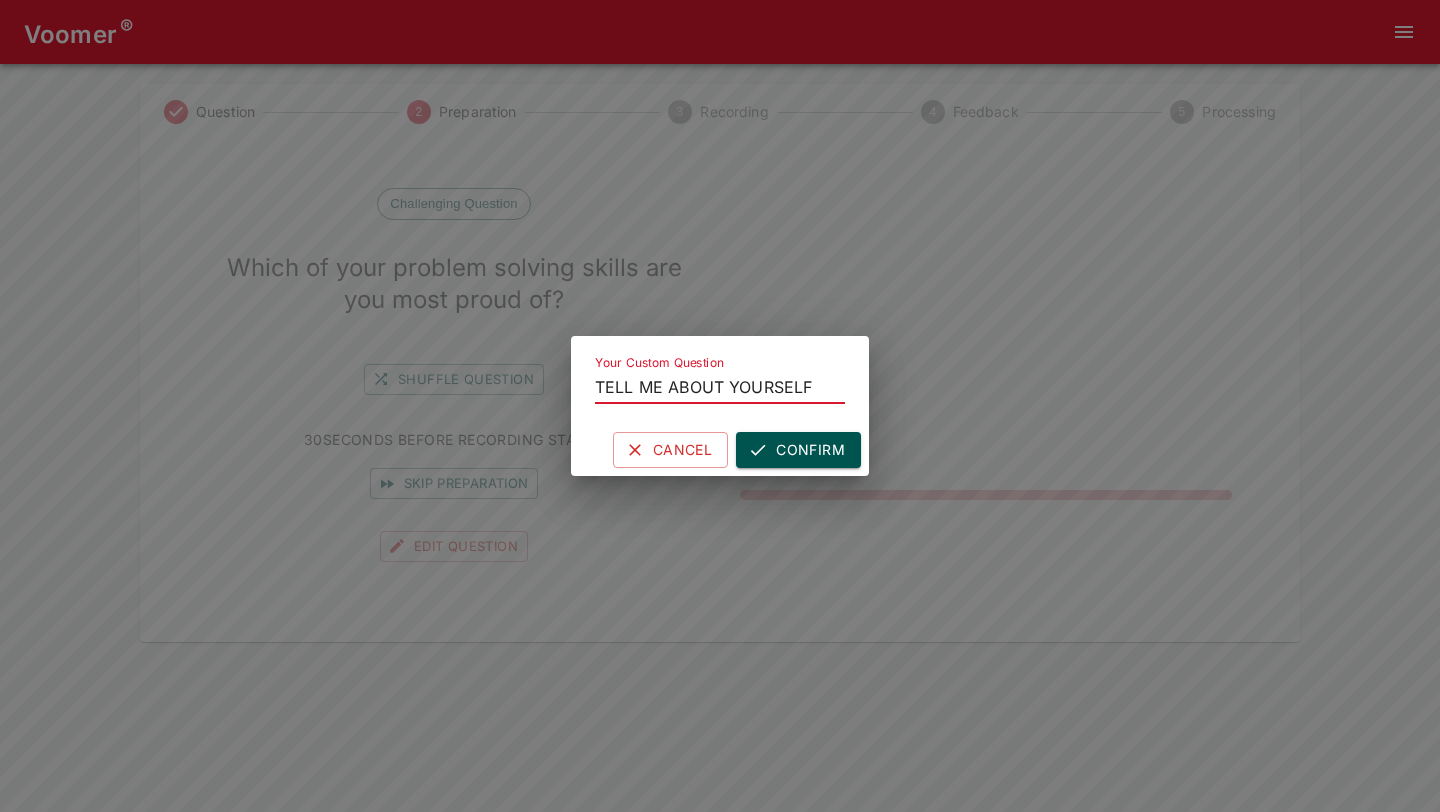 scroll, scrollTop: 0, scrollLeft: 3, axis: horizontal 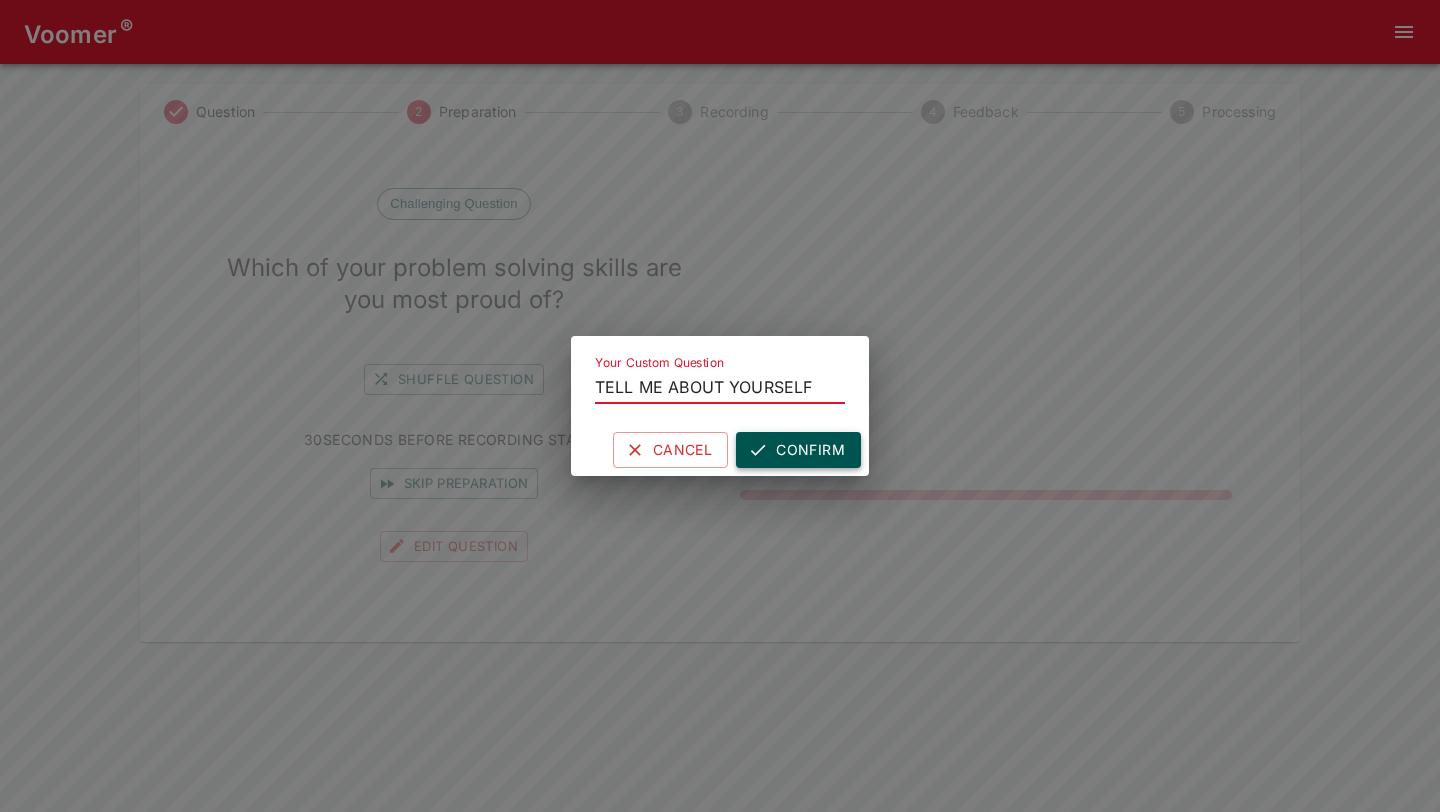 type on "TELL ME ABOUT YOURSELF" 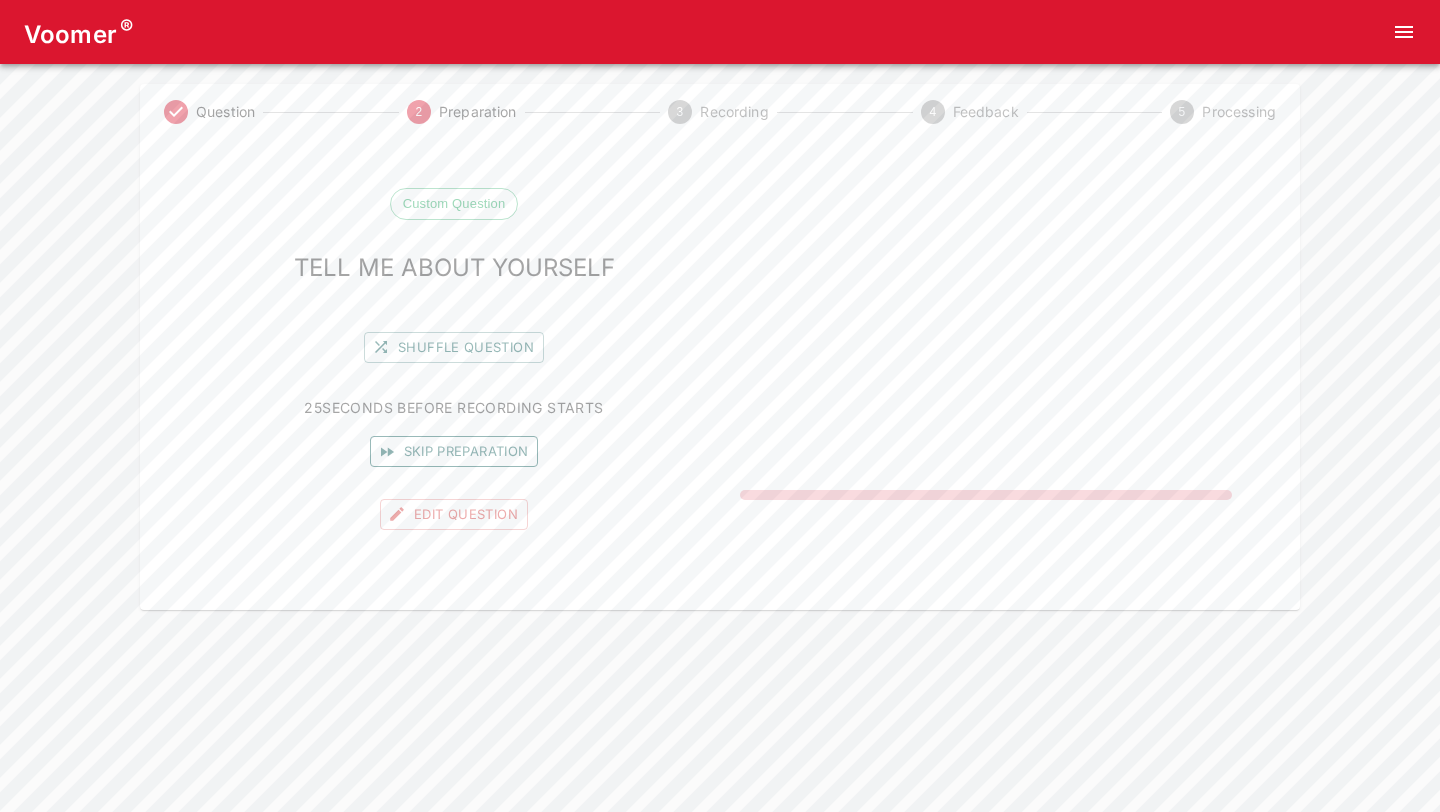 click on "Skip preparation" at bounding box center (454, 451) 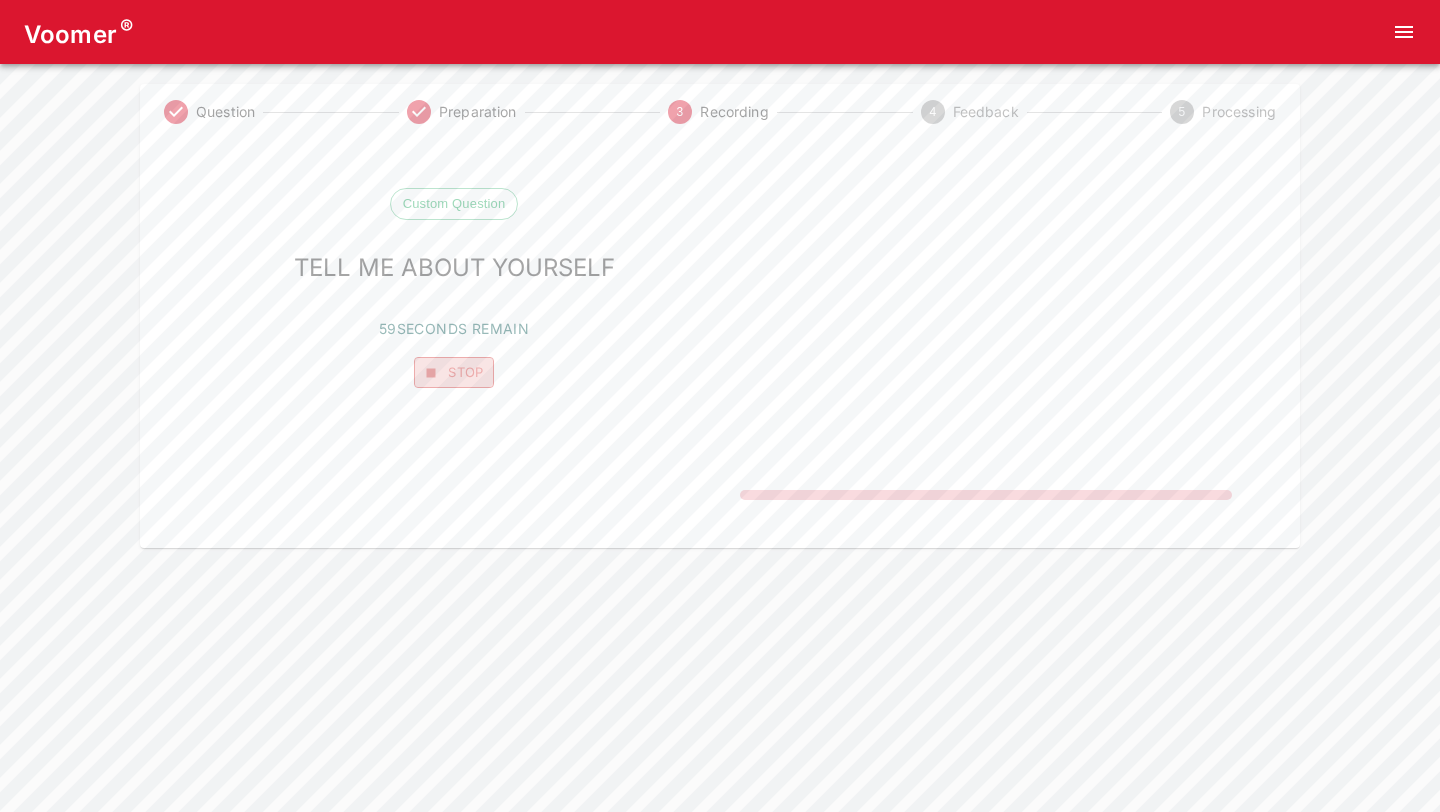 click on "Stop" at bounding box center (454, 372) 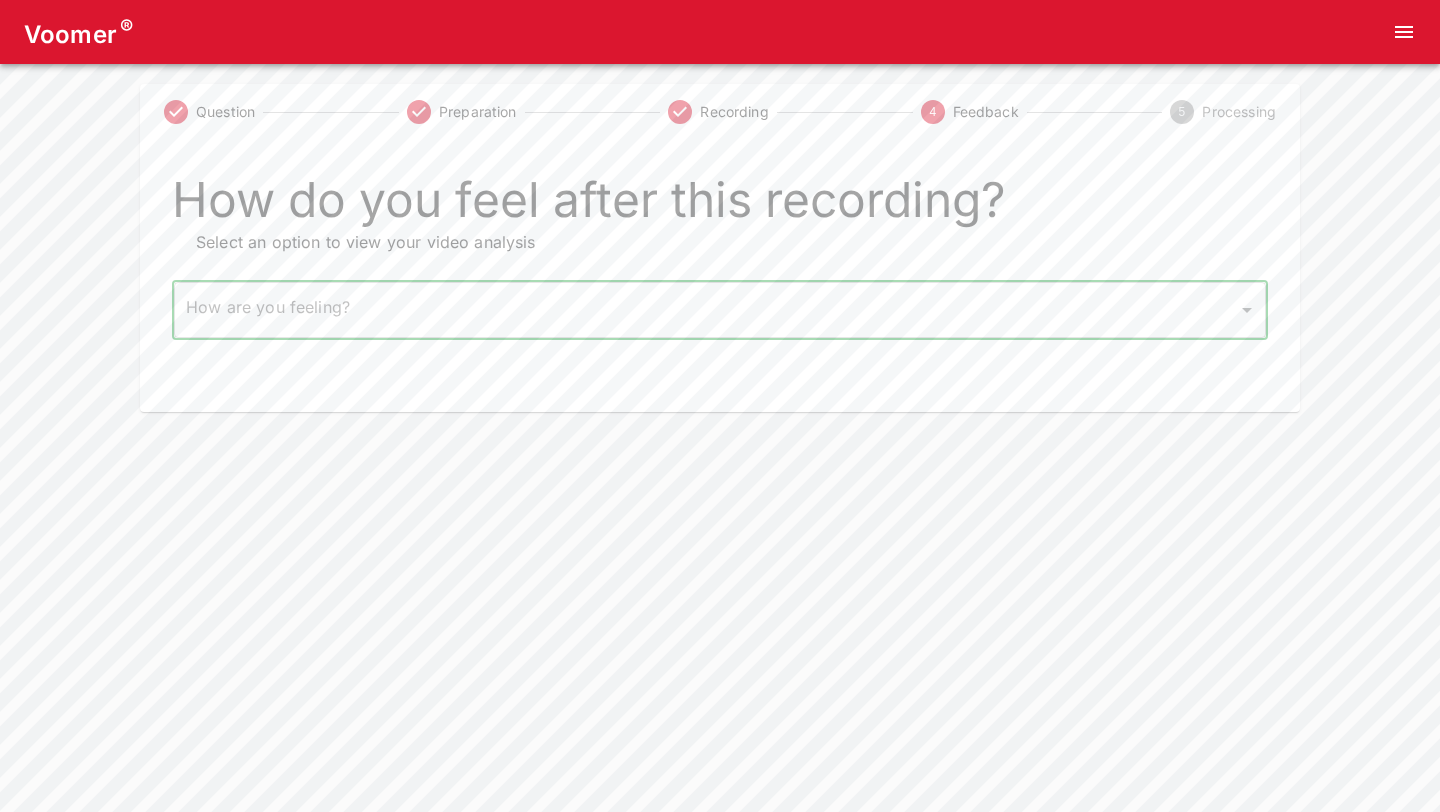 click on "Voomer ® Question Preparation Recording 4 Feedback 5 Processing How do you feel after this recording? Select an option to view your video analysis How are you feeling? ​ How are you feeling? Home Analysis Tokens: 0 Pricing Log Out" at bounding box center (720, 206) 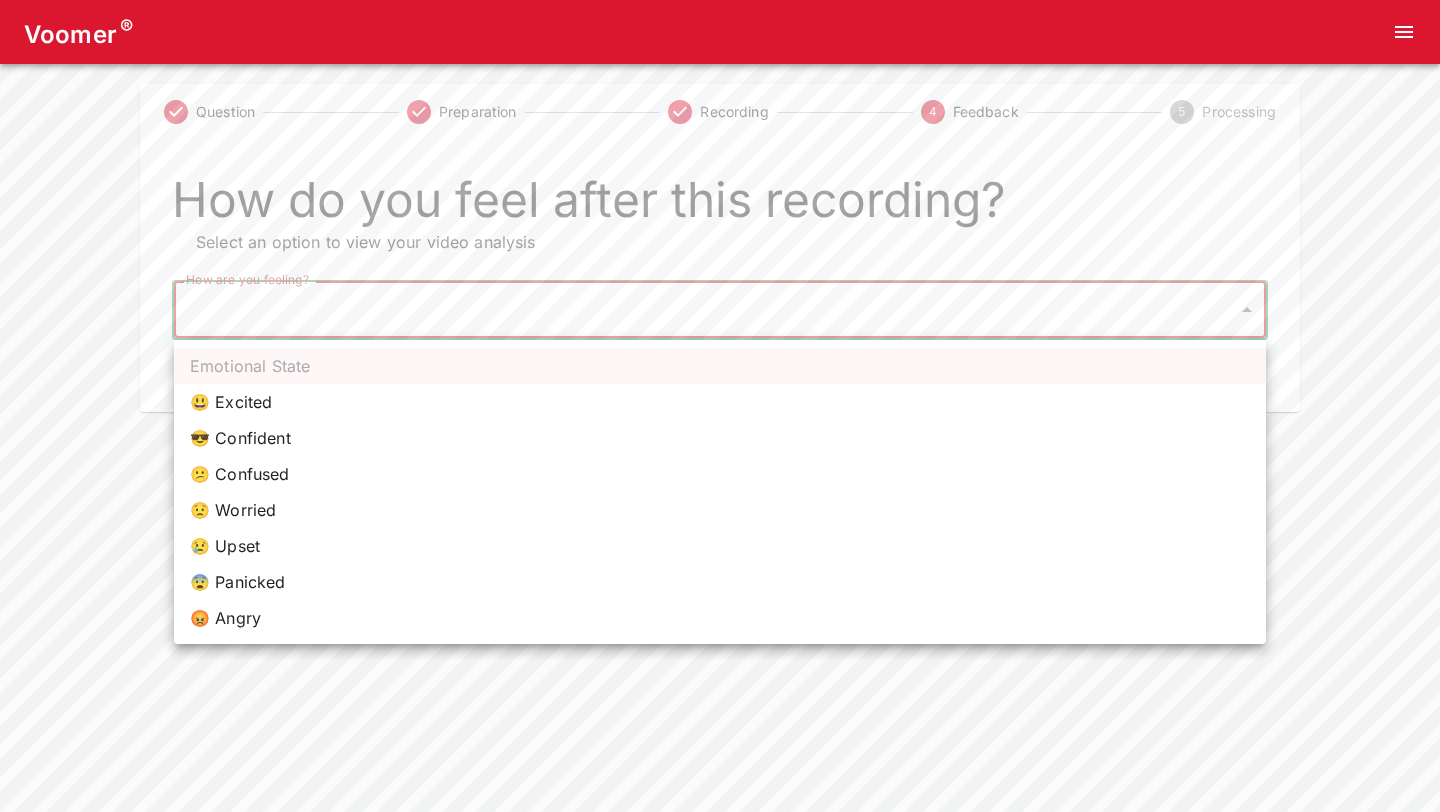 click on "😨 Panicked" at bounding box center [720, 582] 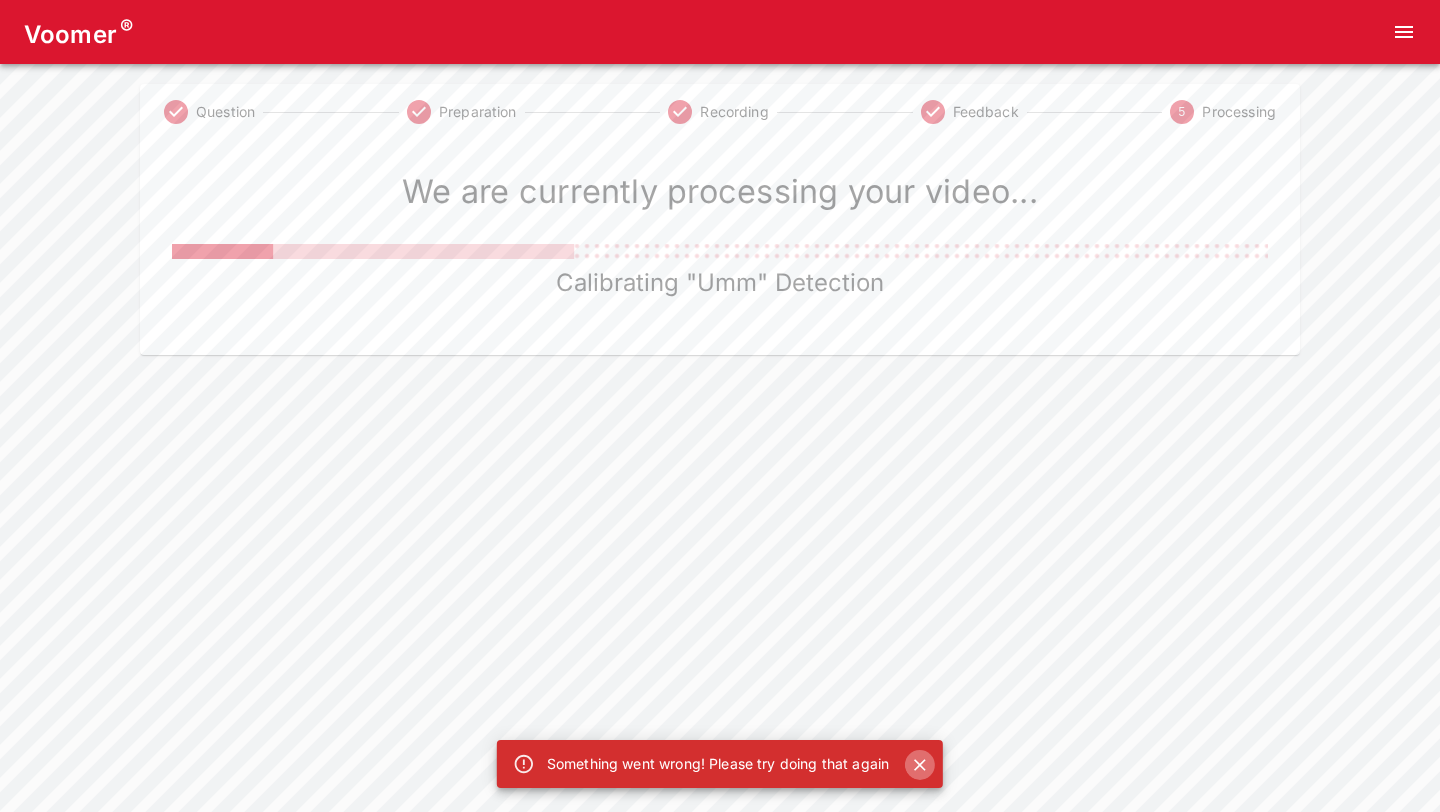 click 